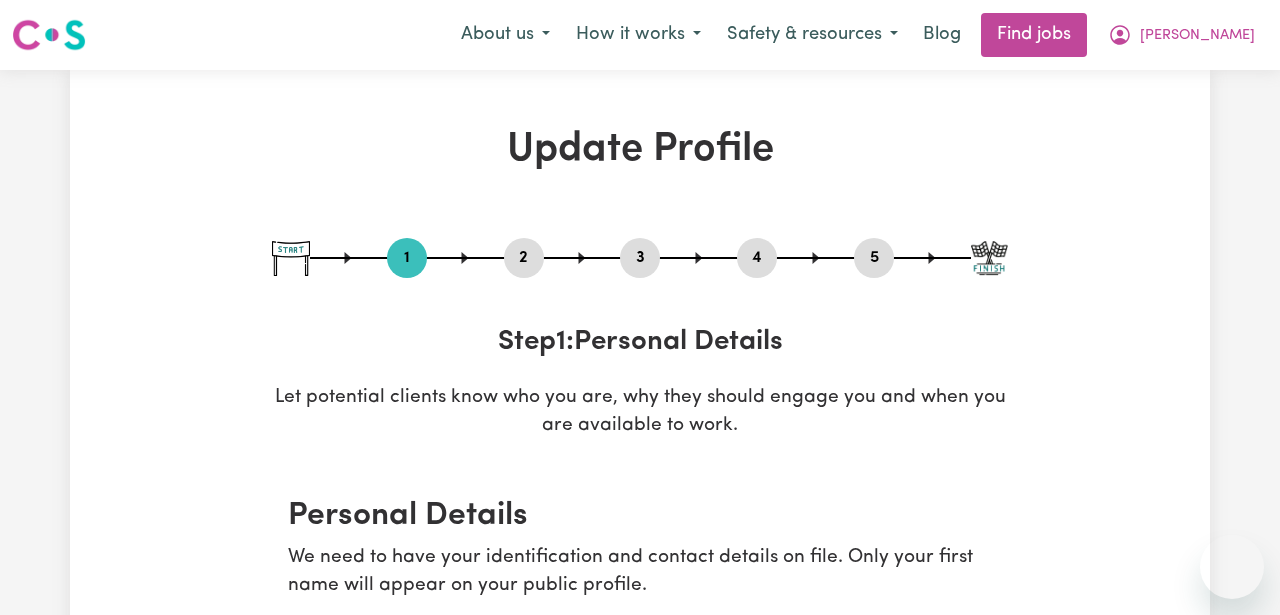 select on "[DEMOGRAPHIC_DATA]" 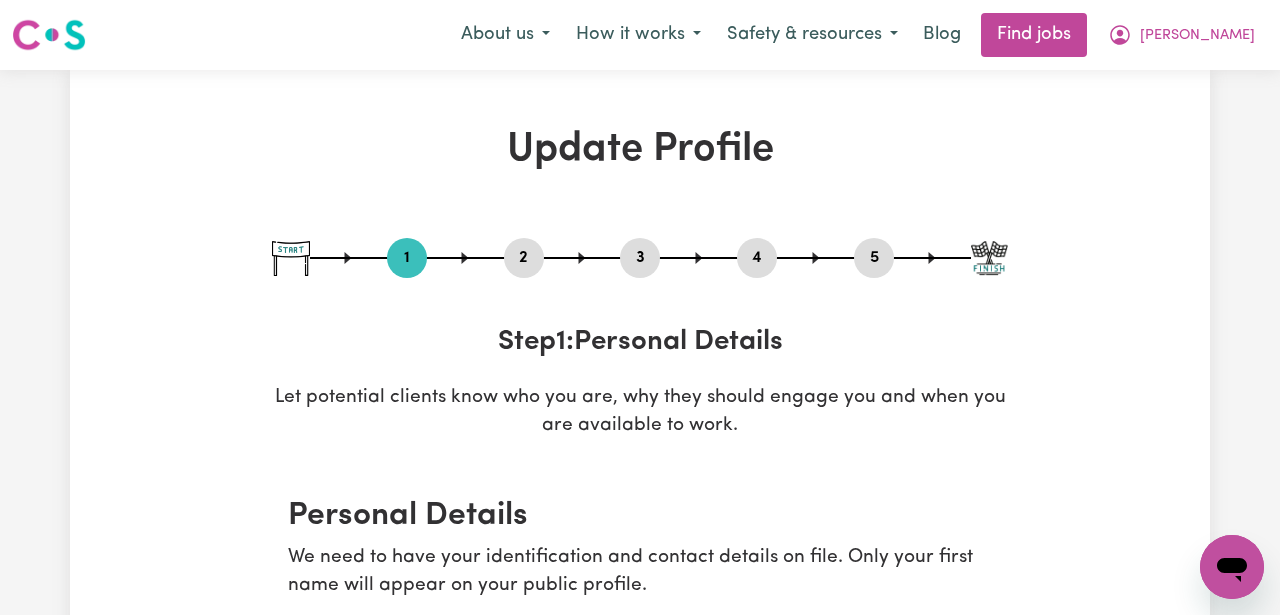 scroll, scrollTop: 0, scrollLeft: 0, axis: both 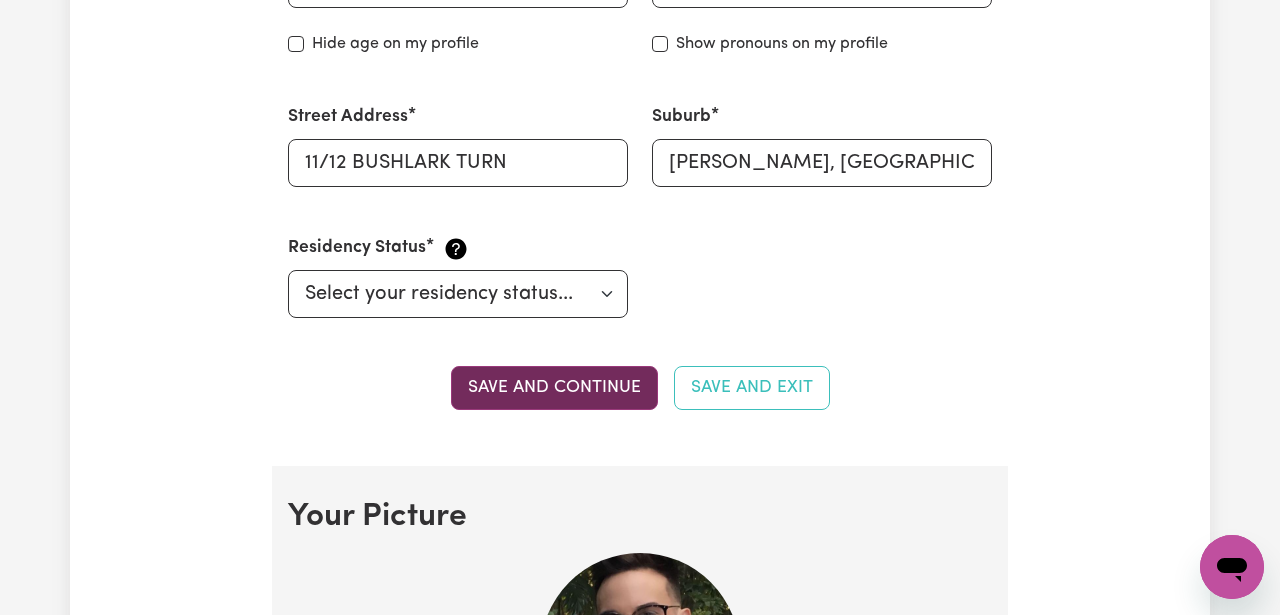 click on "Save and continue" at bounding box center (554, 388) 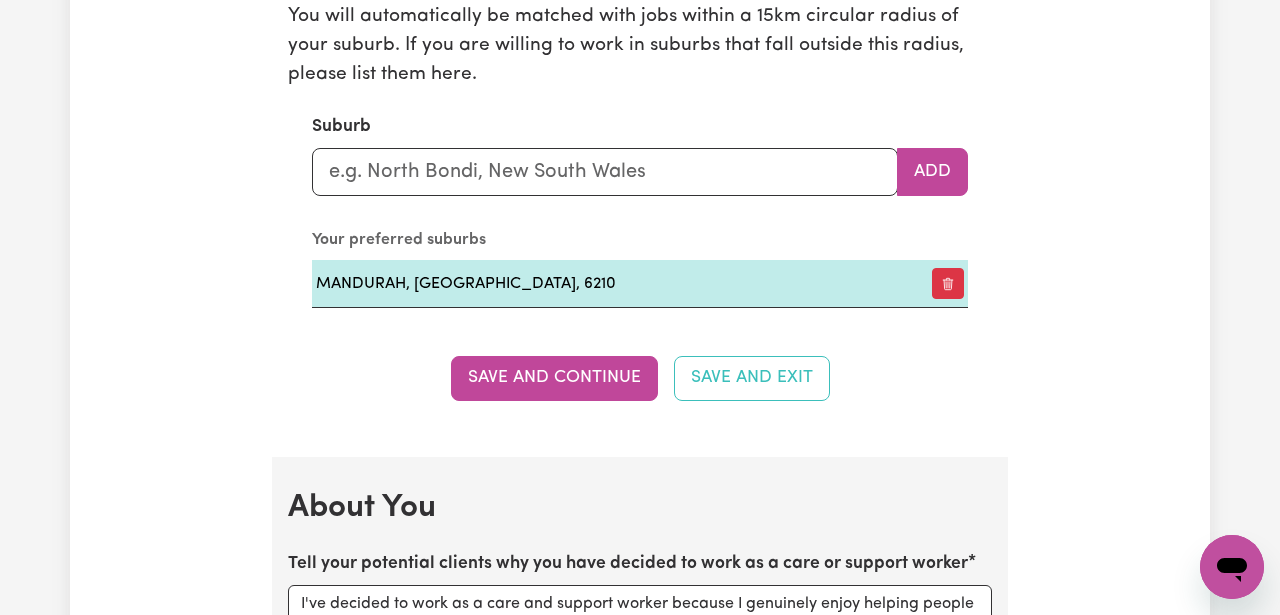 scroll, scrollTop: 2320, scrollLeft: 0, axis: vertical 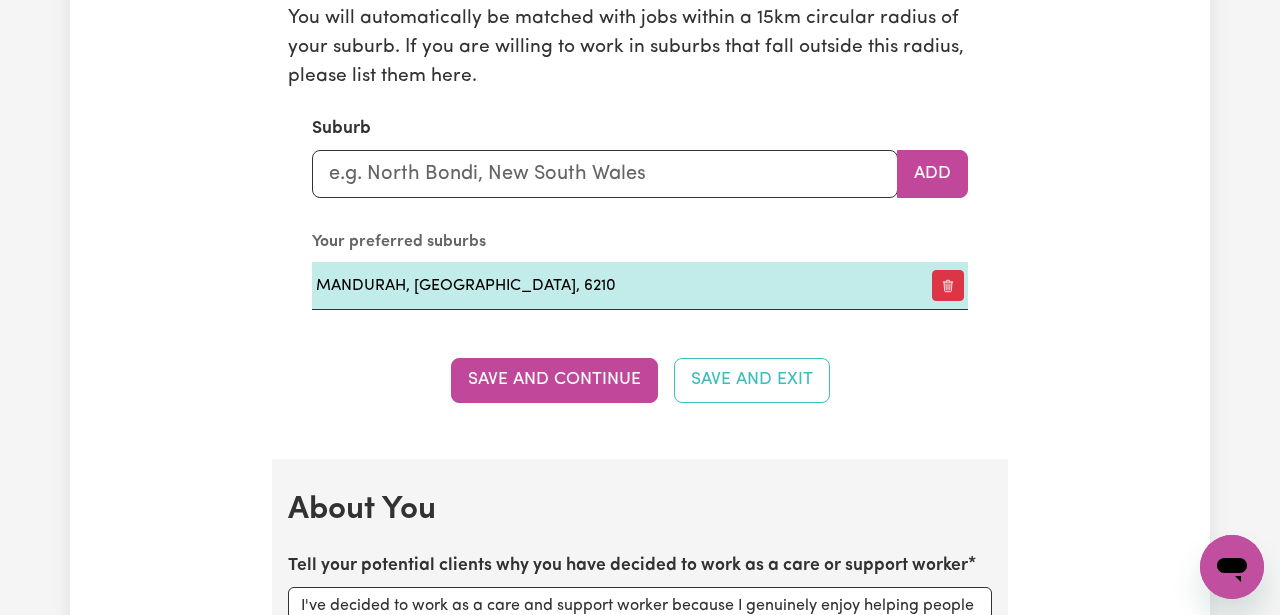 click on "Save and Continue" at bounding box center (554, 380) 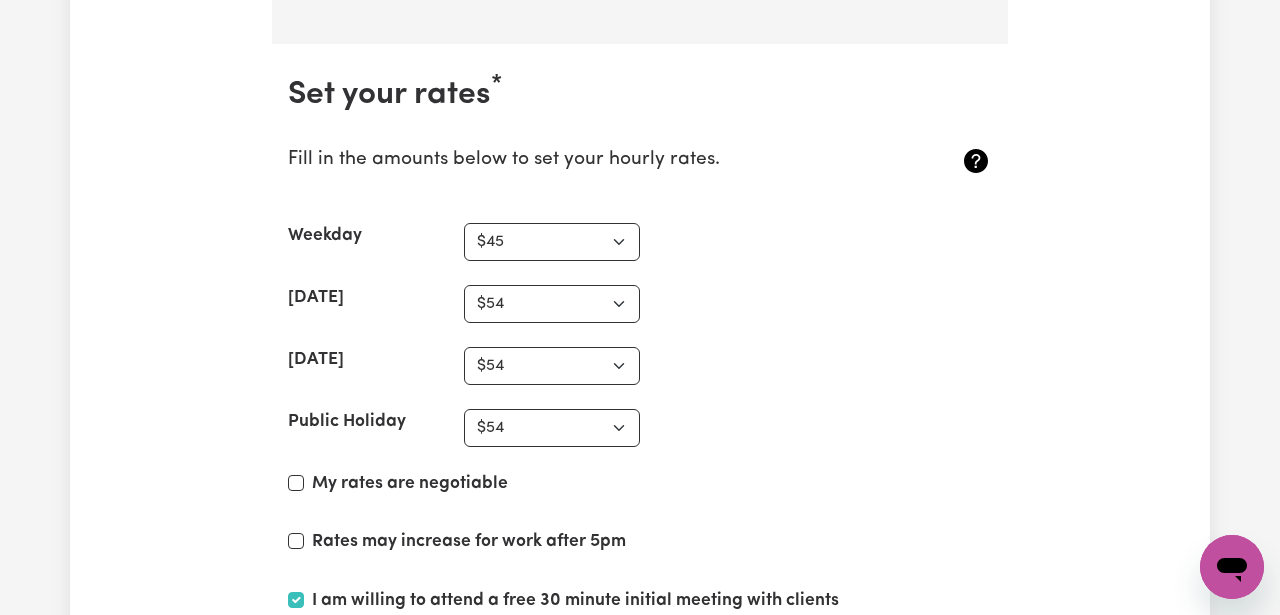 scroll, scrollTop: 4688, scrollLeft: 0, axis: vertical 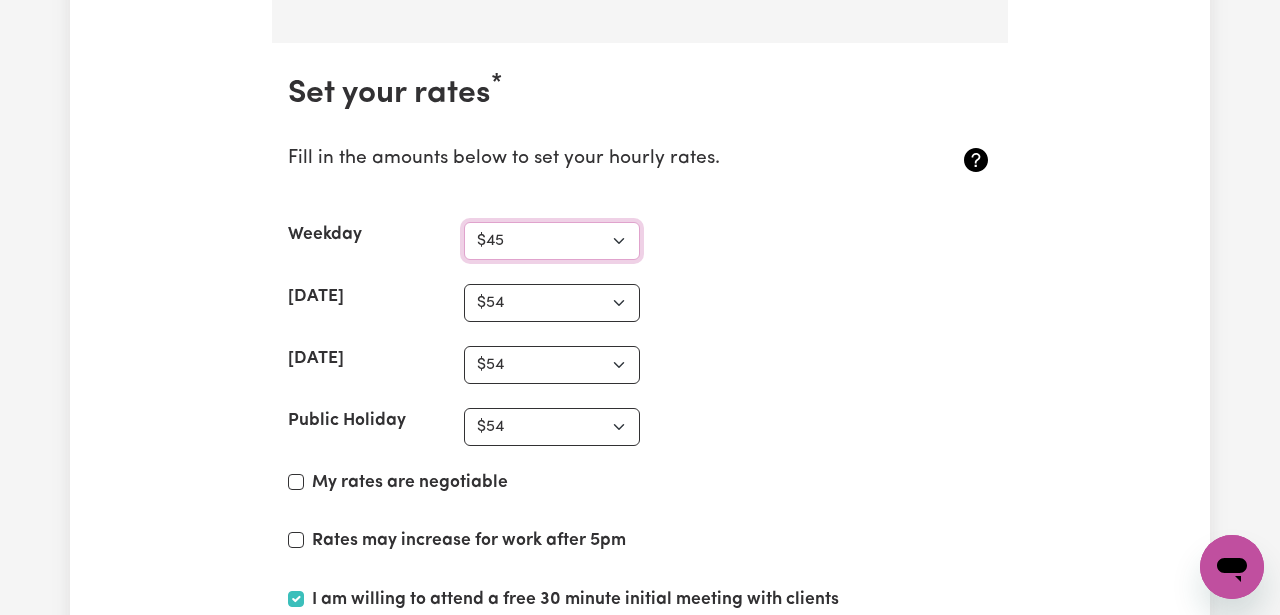 click on "N/A $37 $38 $39 $40 $41 $42 $43 $44 $45 $46 $47 $48 $49 $50 $51 $52 $53 $54 $55 $56 $57 $58 $59 $60 $61 $62 $63 $64 $65 $66 $67 $68 $69 $70 $71 $72 $73 $74 $75 $76 $77 $78 $79 $80 $81 $82 $83 $84 $85 $86 $87 $88 $89 $90 $91 $92 $93 $94 $95 $96 $97 $98 $99 $100 $101 $102 $103 $104 $105 $106 $107 $108 $109 $110 $111 $112 $113 $114 $115 $116 $117 $118 $119 $120 $121 $122 $123 $124 $125 $126 $127 $128 $129 $130 $131 $132 $133 $134 $135 $136 $137 $138 $139 $140 $141 $142 $143 $144 $145 $146 $147 $148 $149 $150 $151 $152 $153 $154 $155 $156 $157 $158 $159 $160 $161 $162" at bounding box center (552, 241) 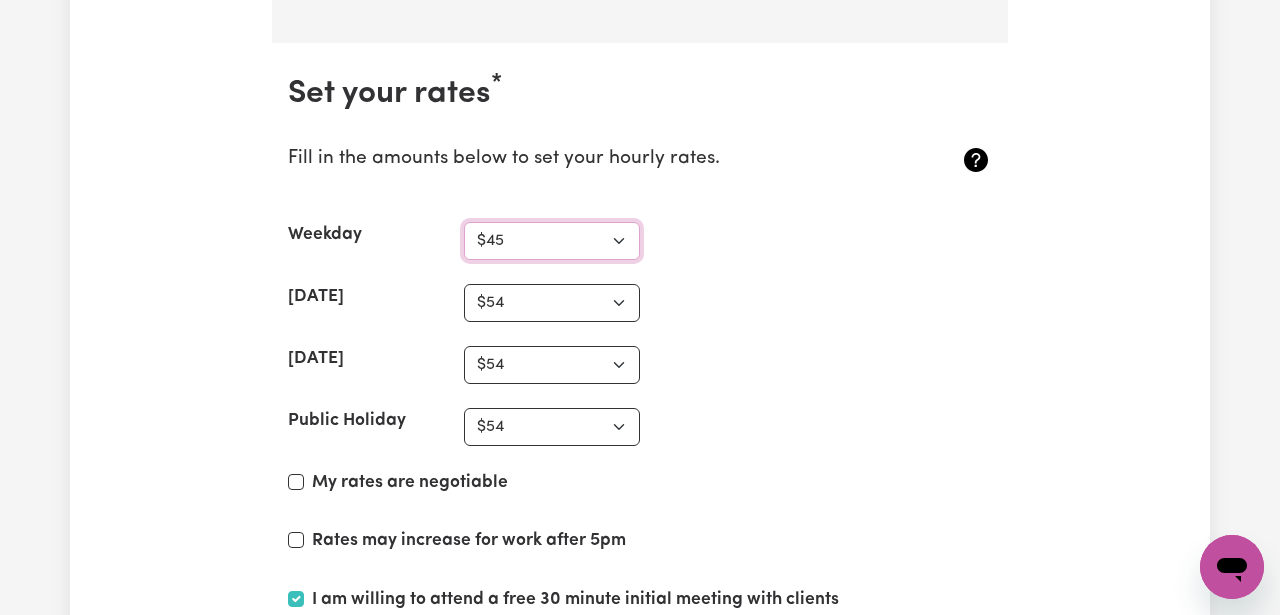 select on "55" 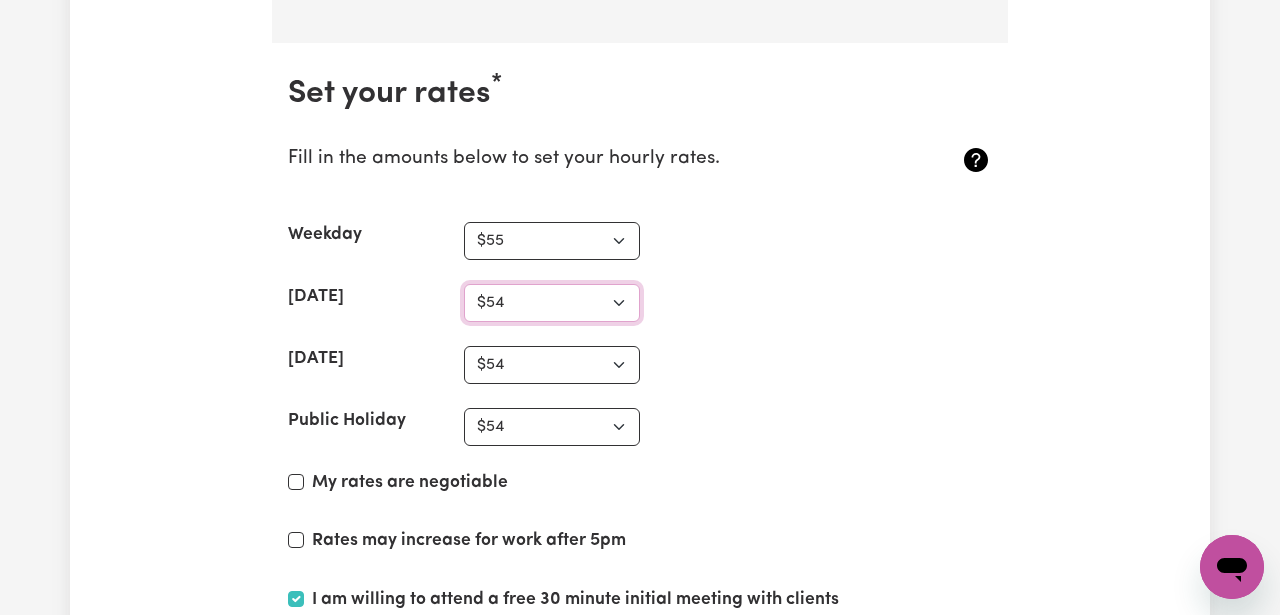 click on "N/A $37 $38 $39 $40 $41 $42 $43 $44 $45 $46 $47 $48 $49 $50 $51 $52 $53 $54 $55 $56 $57 $58 $59 $60 $61 $62 $63 $64 $65 $66 $67 $68 $69 $70 $71 $72 $73 $74 $75 $76 $77 $78 $79 $80 $81 $82 $83 $84 $85 $86 $87 $88 $89 $90 $91 $92 $93 $94 $95 $96 $97 $98 $99 $100 $101 $102 $103 $104 $105 $106 $107 $108 $109 $110 $111 $112 $113 $114 $115 $116 $117 $118 $119 $120 $121 $122 $123 $124 $125 $126 $127 $128 $129 $130 $131 $132 $133 $134 $135 $136 $137 $138 $139 $140 $141 $142 $143 $144 $145 $146 $147 $148 $149 $150 $151 $152 $153 $154 $155 $156 $157 $158 $159 $160 $161 $162" at bounding box center [552, 303] 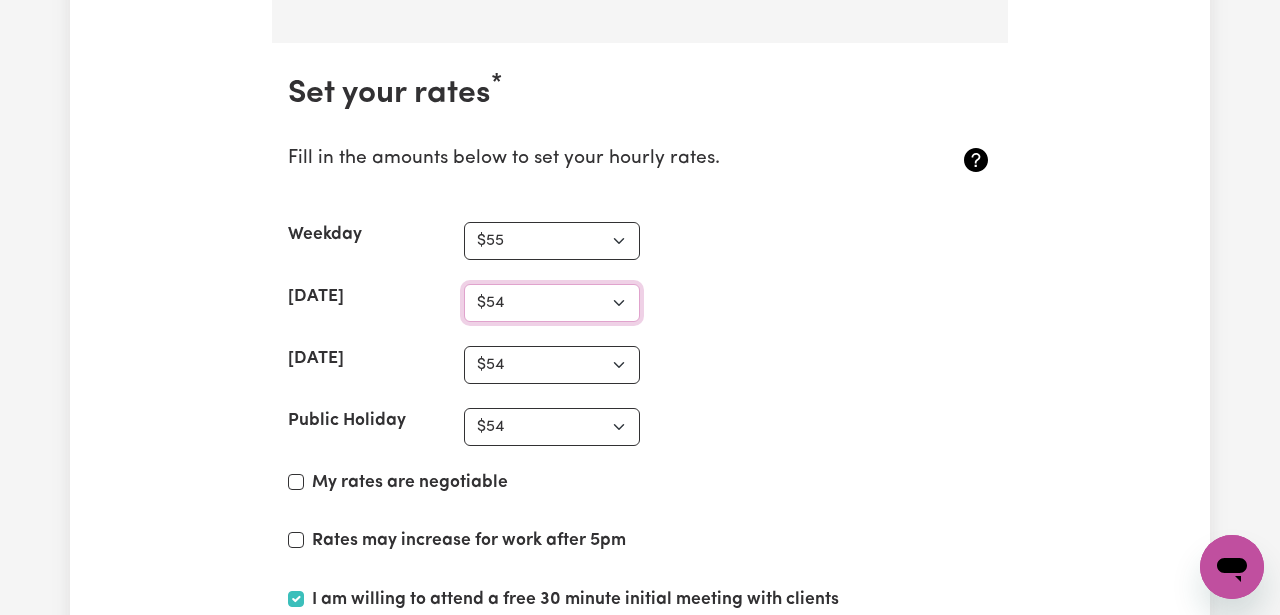 select on "65" 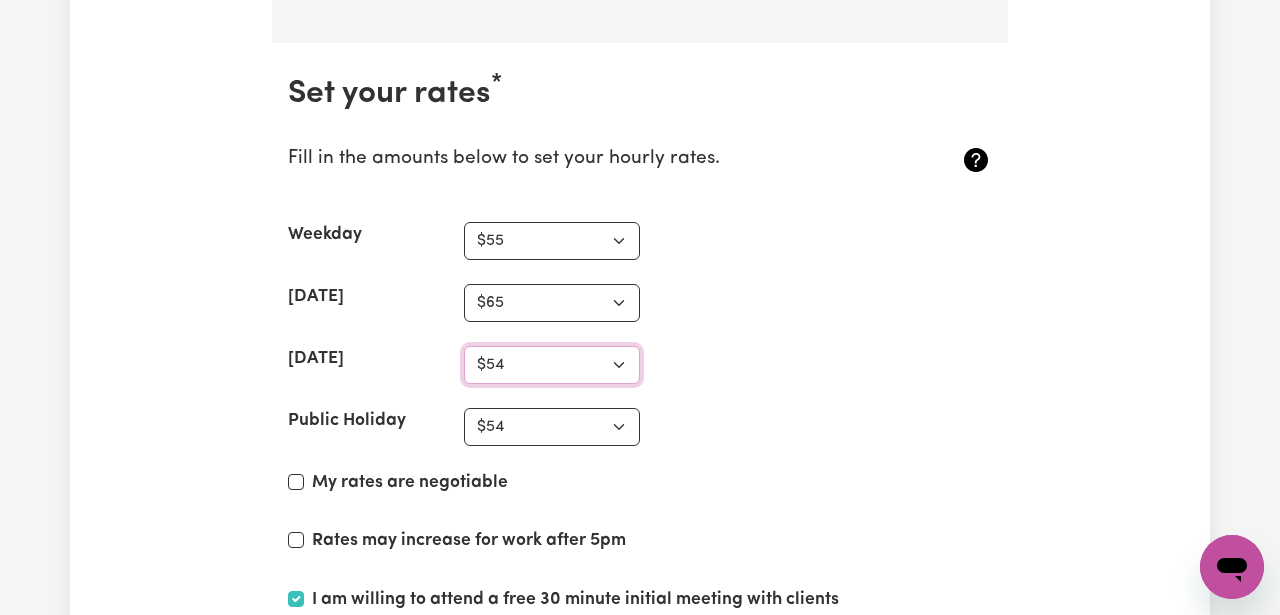 click on "N/A $37 $38 $39 $40 $41 $42 $43 $44 $45 $46 $47 $48 $49 $50 $51 $52 $53 $54 $55 $56 $57 $58 $59 $60 $61 $62 $63 $64 $65 $66 $67 $68 $69 $70 $71 $72 $73 $74 $75 $76 $77 $78 $79 $80 $81 $82 $83 $84 $85 $86 $87 $88 $89 $90 $91 $92 $93 $94 $95 $96 $97 $98 $99 $100 $101 $102 $103 $104 $105 $106 $107 $108 $109 $110 $111 $112 $113 $114 $115 $116 $117 $118 $119 $120 $121 $122 $123 $124 $125 $126 $127 $128 $129 $130 $131 $132 $133 $134 $135 $136 $137 $138 $139 $140 $141 $142 $143 $144 $145 $146 $147 $148 $149 $150 $151 $152 $153 $154 $155 $156 $157 $158 $159 $160 $161 $162" at bounding box center [552, 365] 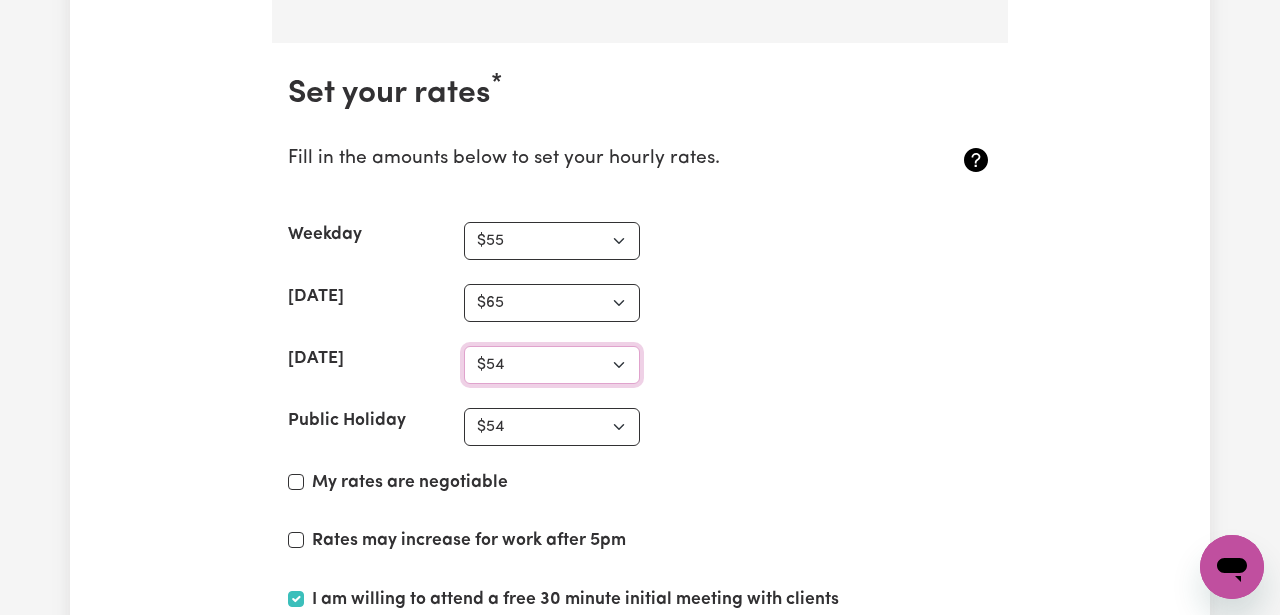 select on "65" 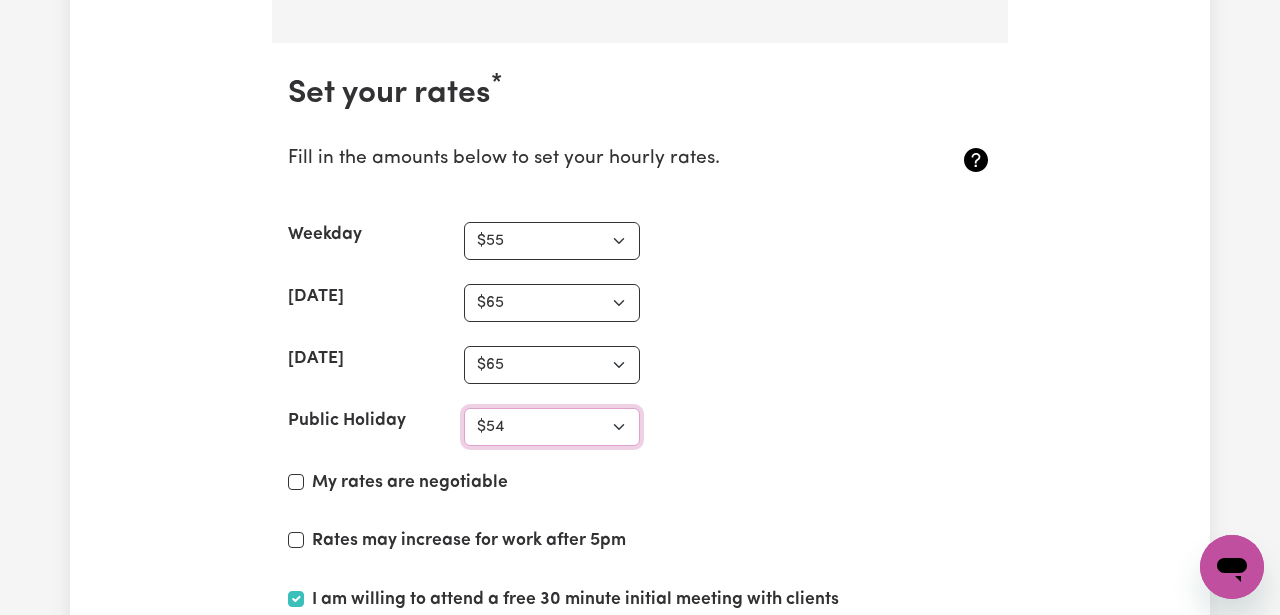 click on "N/A $37 $38 $39 $40 $41 $42 $43 $44 $45 $46 $47 $48 $49 $50 $51 $52 $53 $54 $55 $56 $57 $58 $59 $60 $61 $62 $63 $64 $65 $66 $67 $68 $69 $70 $71 $72 $73 $74 $75 $76 $77 $78 $79 $80 $81 $82 $83 $84 $85 $86 $87 $88 $89 $90 $91 $92 $93 $94 $95 $96 $97 $98 $99 $100 $101 $102 $103 $104 $105 $106 $107 $108 $109 $110 $111 $112 $113 $114 $115 $116 $117 $118 $119 $120 $121 $122 $123 $124 $125 $126 $127 $128 $129 $130 $131 $132 $133 $134 $135 $136 $137 $138 $139 $140 $141 $142 $143 $144 $145 $146 $147 $148 $149 $150 $151 $152 $153 $154 $155 $156 $157 $158 $159 $160 $161 $162" at bounding box center [552, 427] 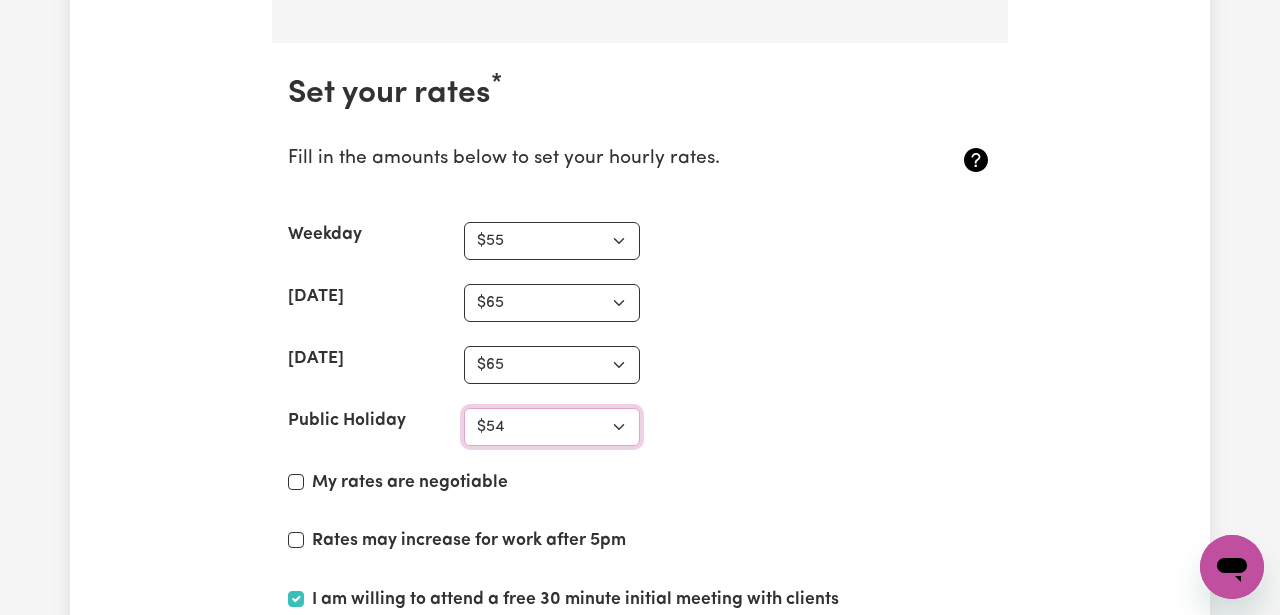 select on "65" 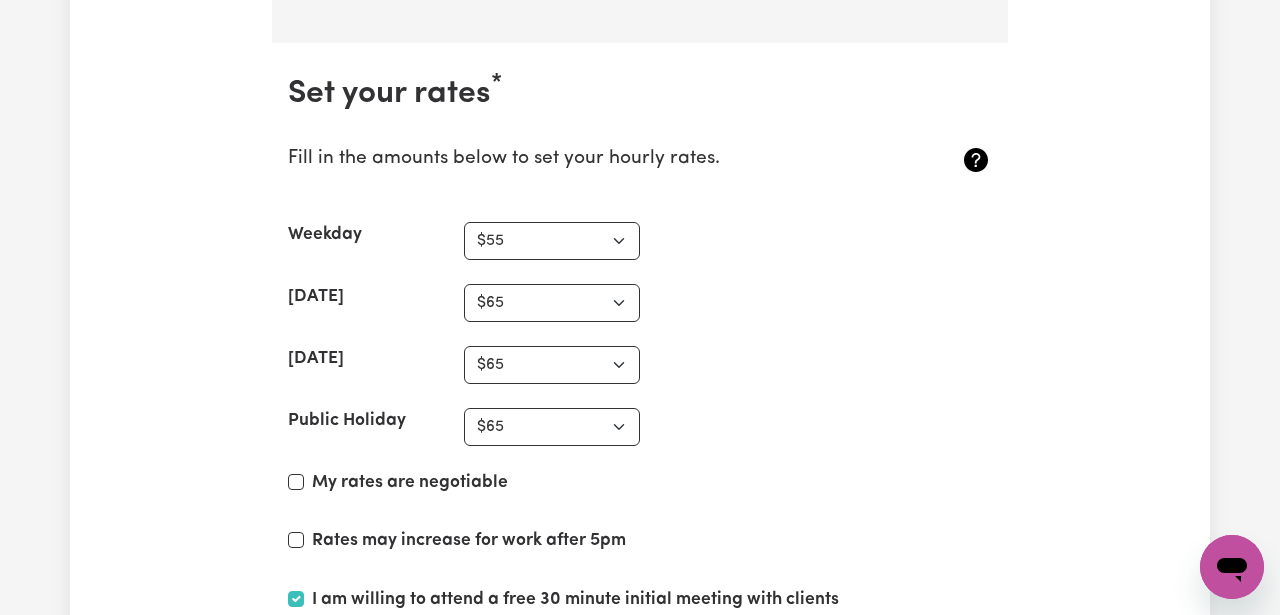 click on "Set your rates  * Fill in the amounts below to set your hourly rates. Weekday N/A $37 $38 $39 $40 $41 $42 $43 $44 $45 $46 $47 $48 $49 $50 $51 $52 $53 $54 $55 $56 $57 $58 $59 $60 $61 $62 $63 $64 $65 $66 $67 $68 $69 $70 $71 $72 $73 $74 $75 $76 $77 $78 $79 $80 $81 $82 $83 $84 $85 $86 $87 $88 $89 $90 $91 $92 $93 $94 $95 $96 $97 $98 $99 $100 $101 $102 $103 $104 $105 $106 $107 $108 $109 $110 $111 $112 $113 $114 $115 $116 $117 $118 $119 $120 $121 $122 $123 $124 $125 $126 $127 $128 $129 $130 $131 $132 $133 $134 $135 $136 $137 $138 $139 $140 $141 $142 $143 $144 $145 $146 $147 $148 $149 $150 $151 $152 $153 $154 $155 $156 $157 $158 $159 $160 $161 $162 [DATE] N/A $37 $38 $39 $40 $41 $42 $43 $44 $45 $46 $47 $48 $49 $50 $51 $52 $53 $54 $55 $56 $57 $58 $59 $60 $61 $62 $63 $64 $65 $66 $67 $68 $69 $70 $71 $72 $73 $74 $75 $76 $77 $78 $79 $80 $81 $82 $83 $84 $85 $86 $87 $88 $89 $90 $91 $92 $93 $94 $95 $96 $97 $98 $99 $100 $101 $102 $103 $104 $105 $106 $107 $108 $109 $110 $111 $112 $113 $114 $115 $116 $117 $118 $119 $120 $121" at bounding box center (640, 394) 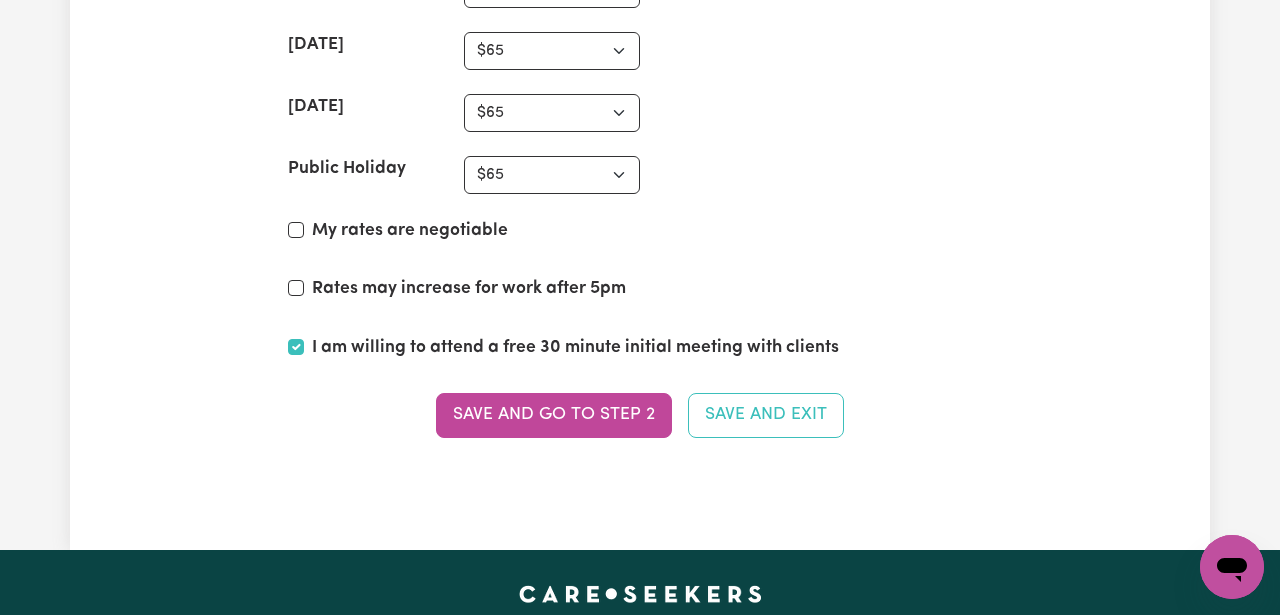 scroll, scrollTop: 4955, scrollLeft: 0, axis: vertical 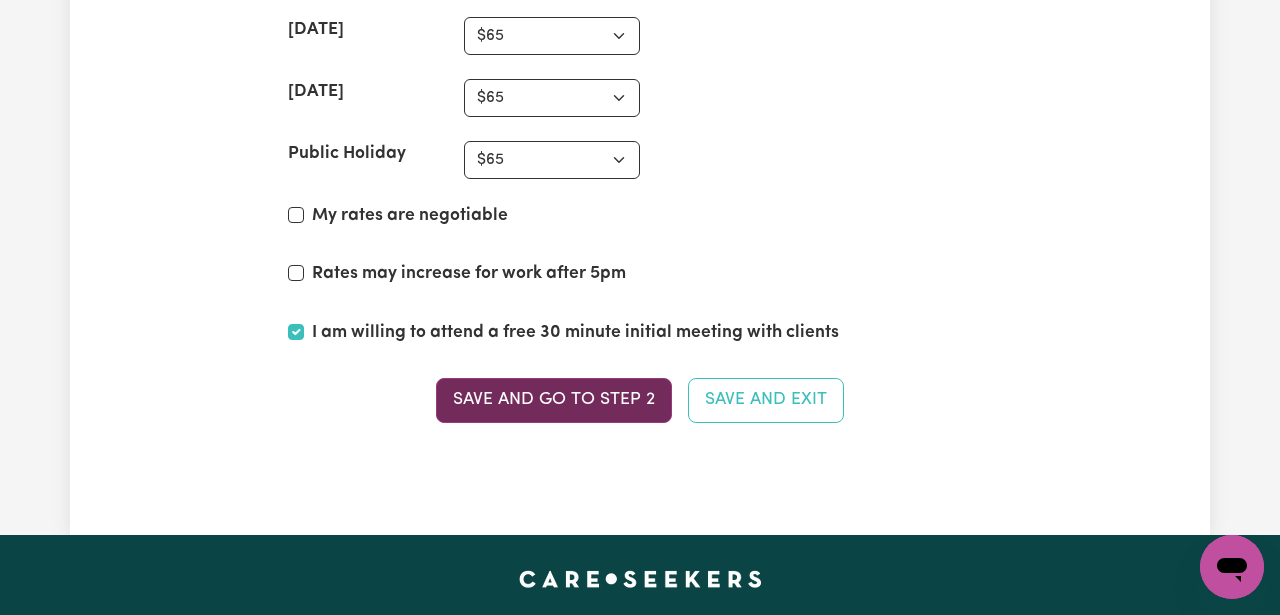 click on "Save and go to Step 2" at bounding box center (554, 400) 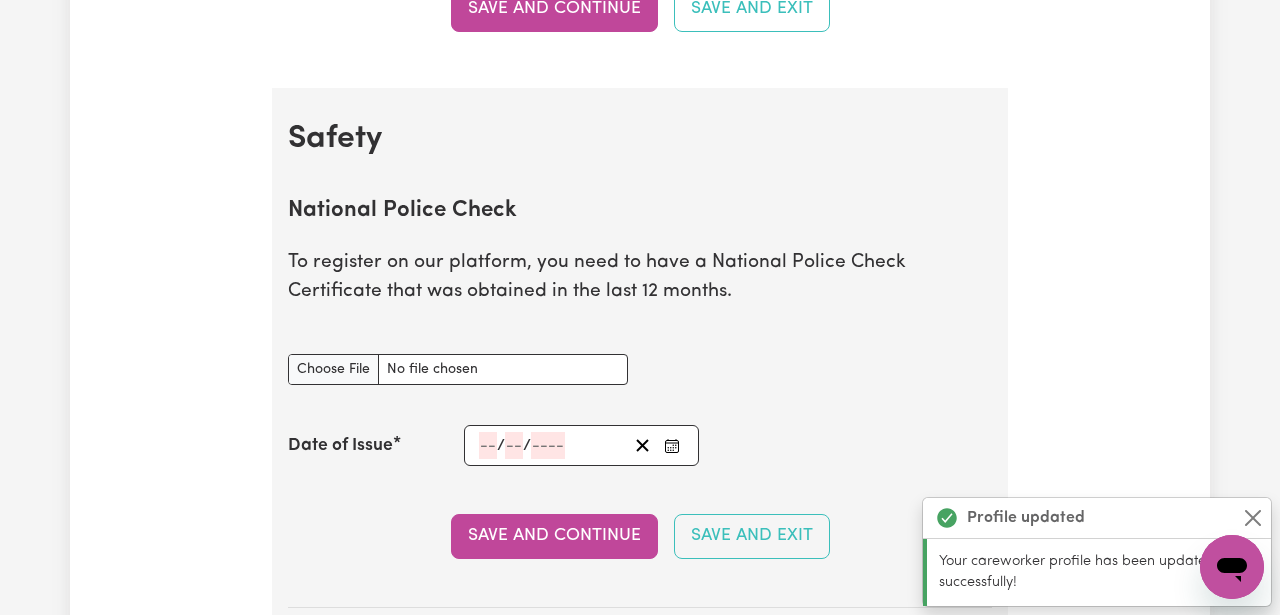scroll, scrollTop: 1289, scrollLeft: 0, axis: vertical 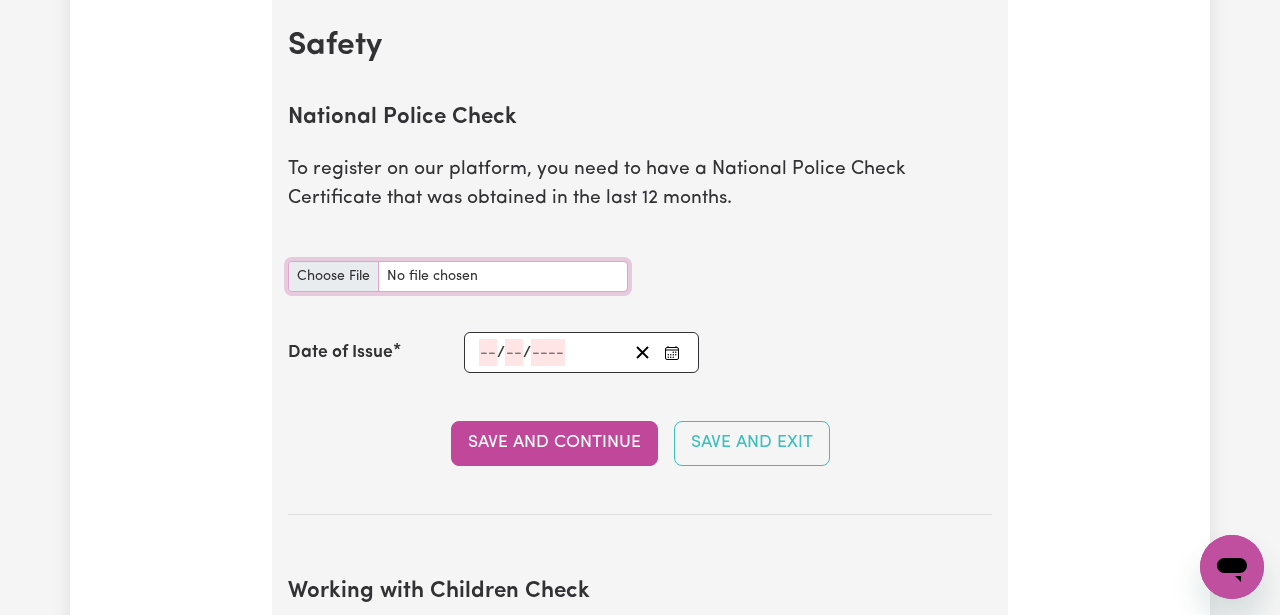 click on "National Police Check  document" at bounding box center (458, 276) 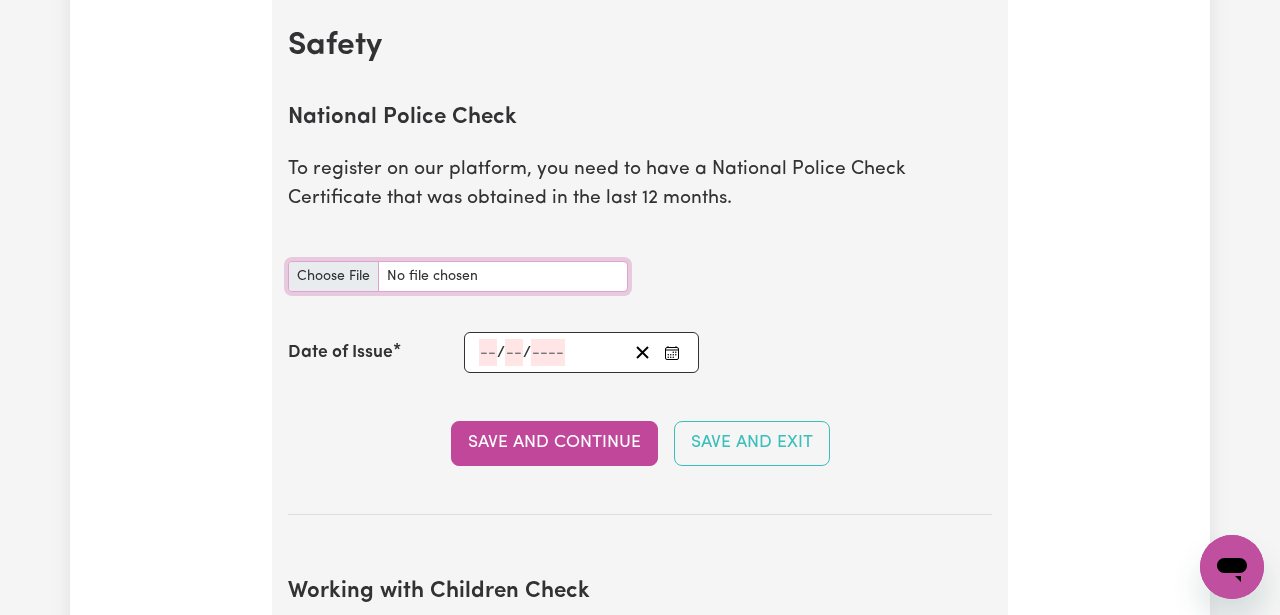 click on "National Police Check  document" at bounding box center (458, 276) 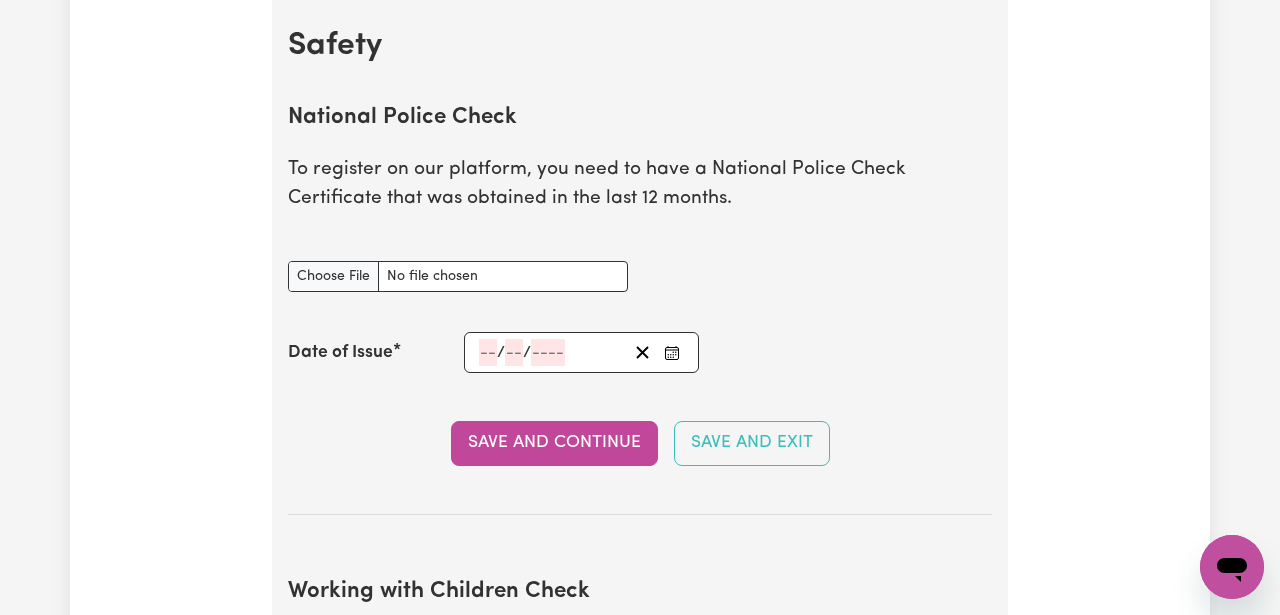 type on "C:\fakepath\14724831PC_ELLIOTT.pdf" 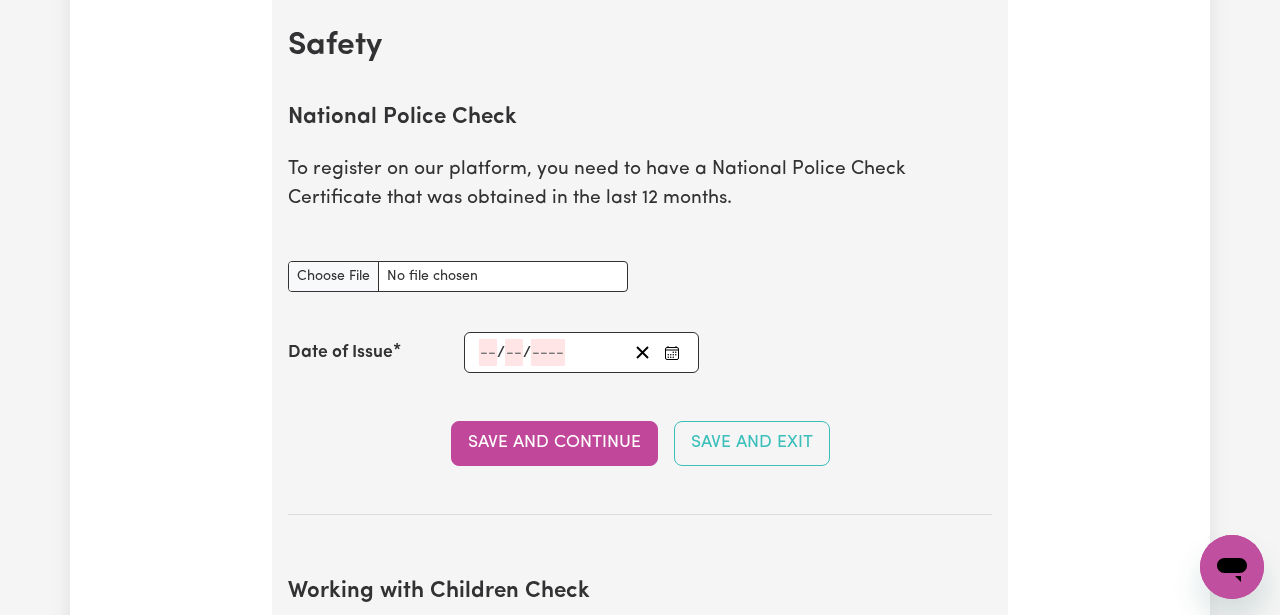 click on "National Police Check  document" at bounding box center (640, 276) 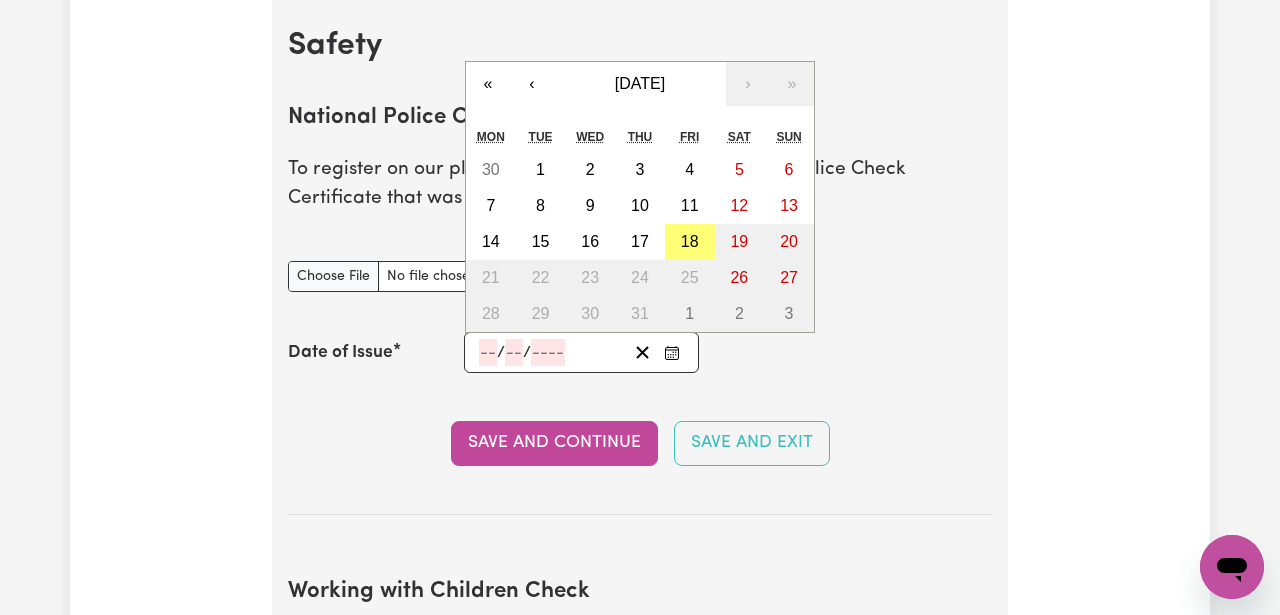 click 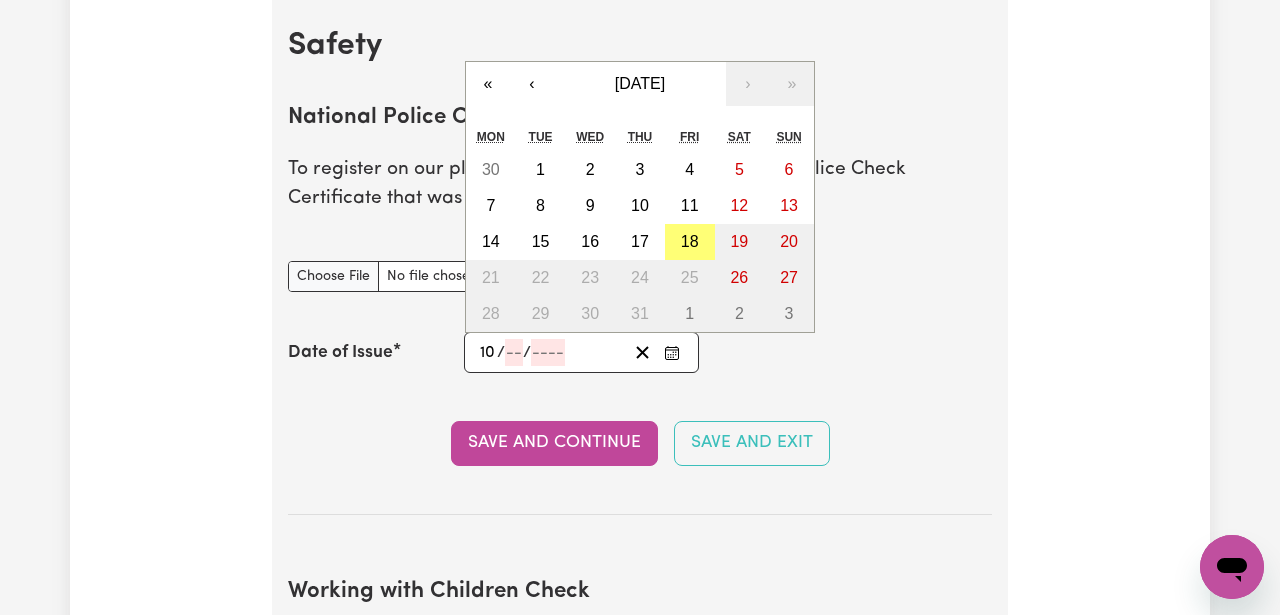 type on "10" 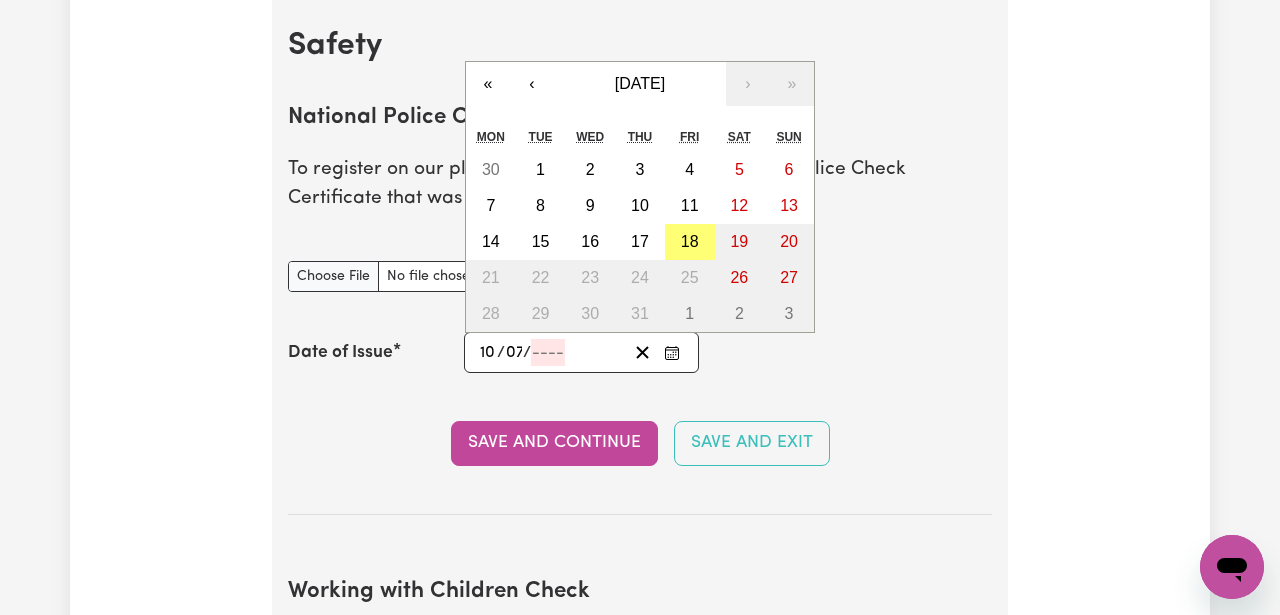 type on "07" 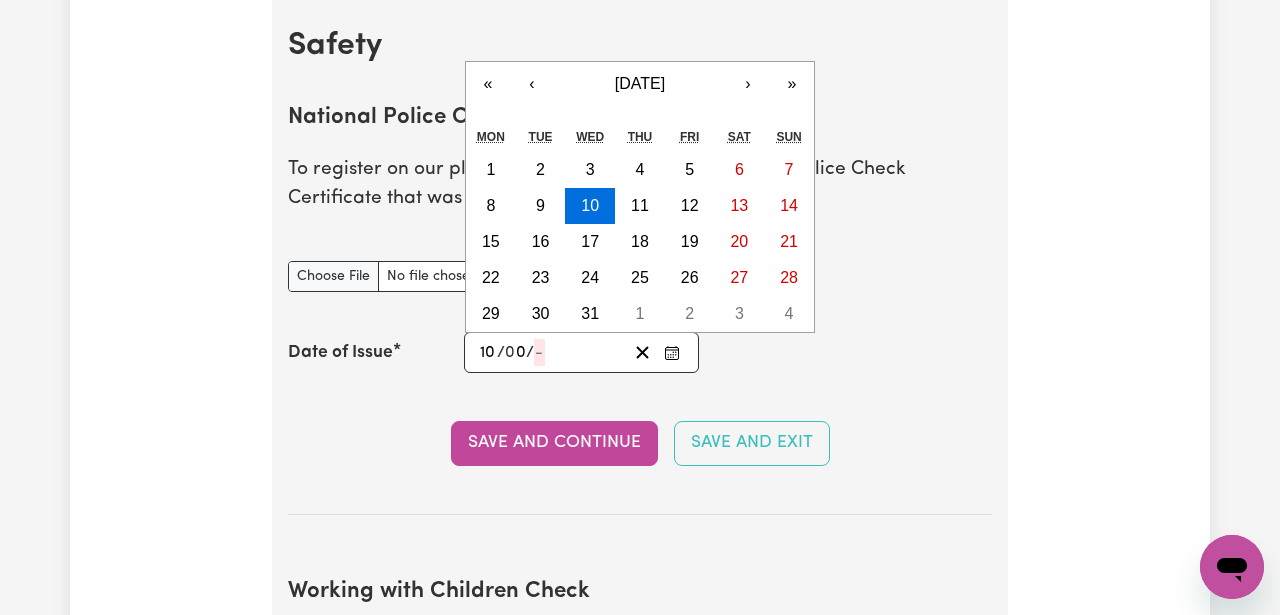 type on "0002-07-10" 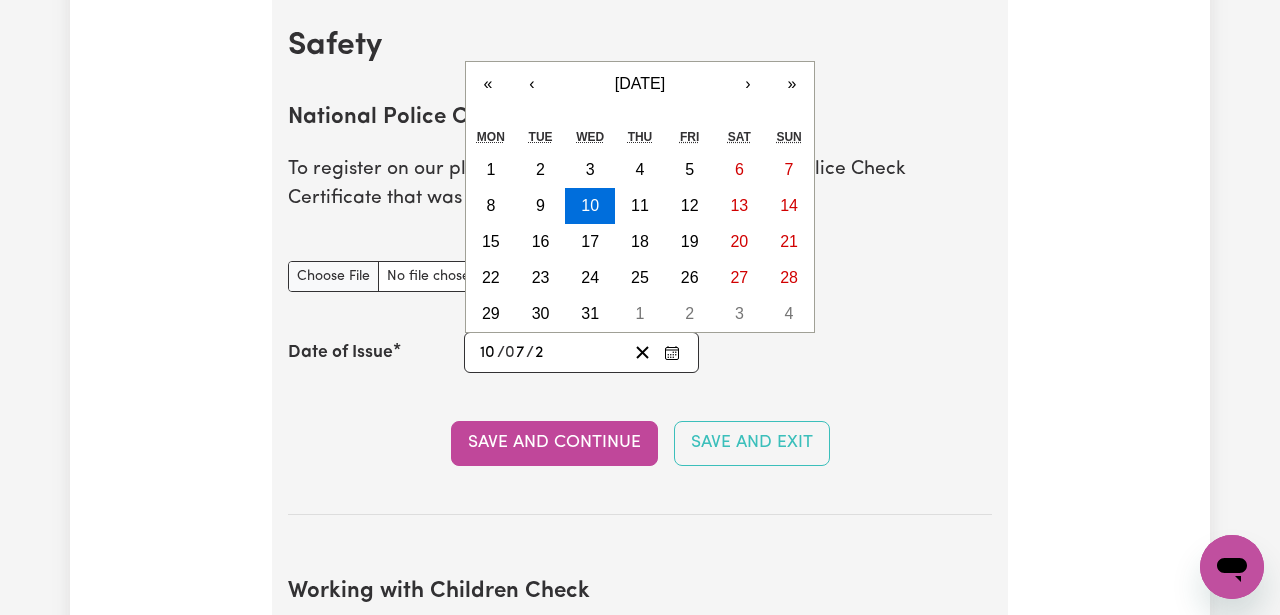 type on "0020-07-10" 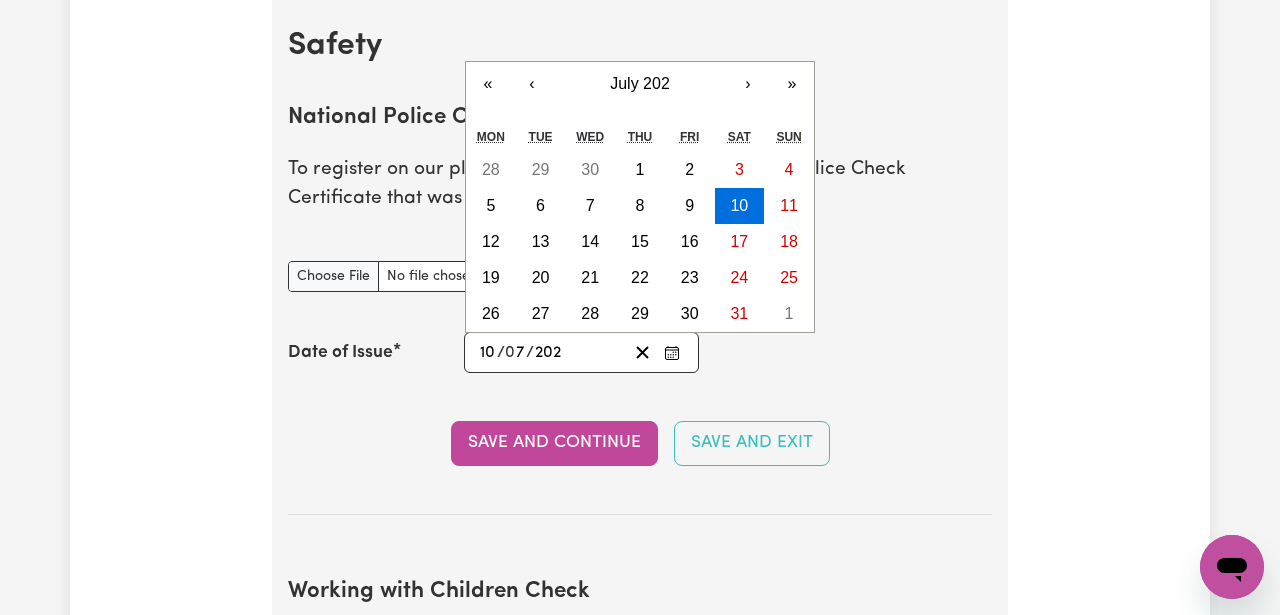 type on "[DATE]" 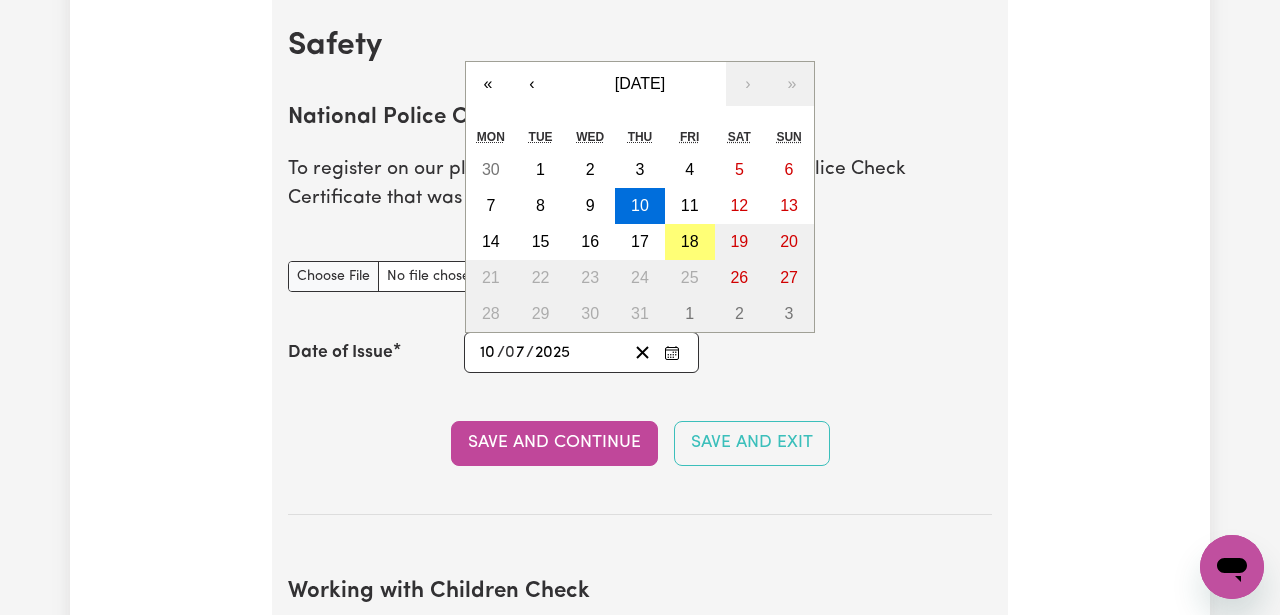 type on "2025" 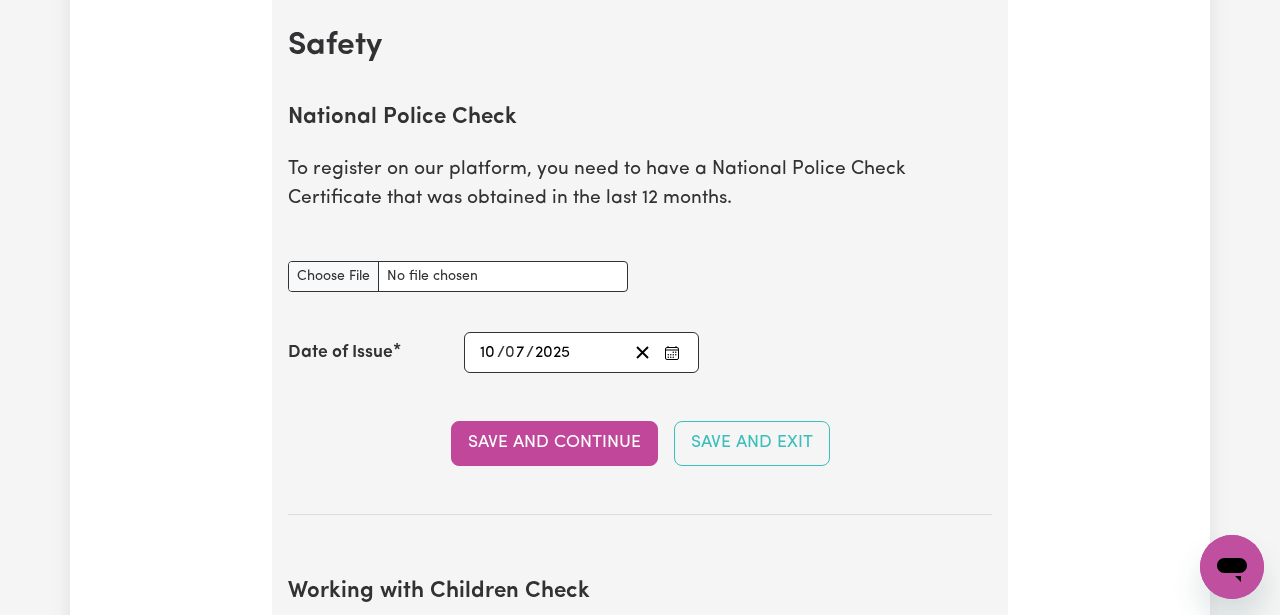 click on "Date of Issue [DATE] 10 / 0 7 / 2025 « ‹ [DATE] › » Mon Tue Wed Thu Fri Sat Sun 30 1 2 3 4 5 6 7 8 9 10 11 12 13 14 15 16 17 18 19 20 21 22 23 24 25 26 27 28 29 30 31 1 2 3" at bounding box center (640, 352) 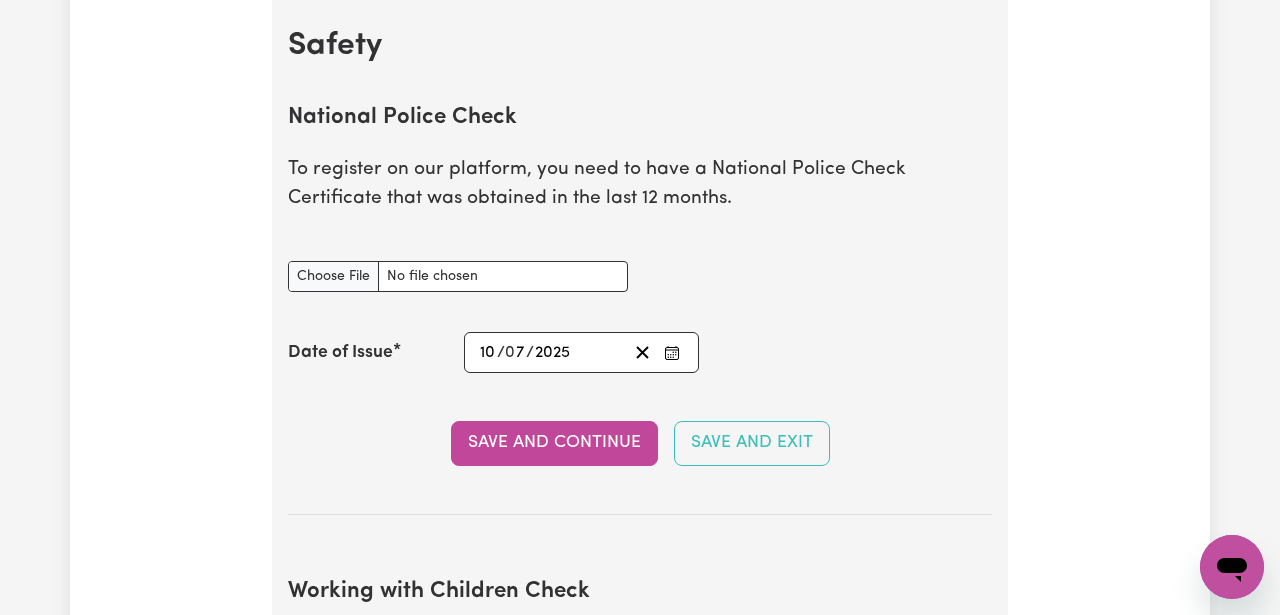 click on "Save and Continue" at bounding box center [554, 443] 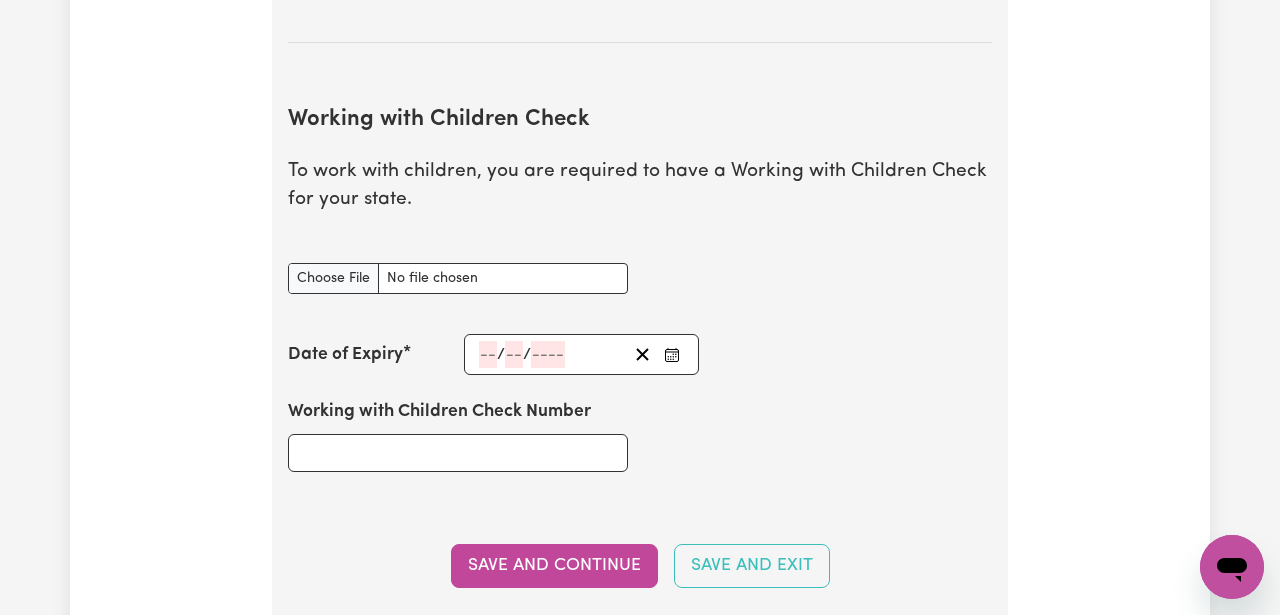 scroll, scrollTop: 1875, scrollLeft: 0, axis: vertical 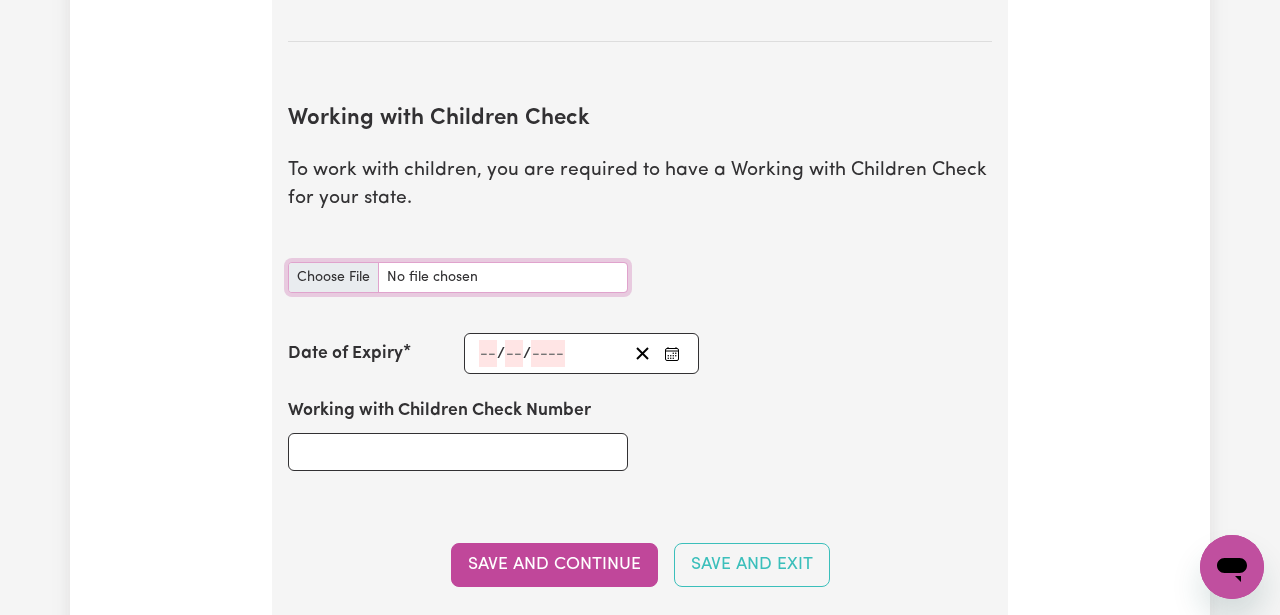 click on "Working with Children Check  document" at bounding box center (458, 277) 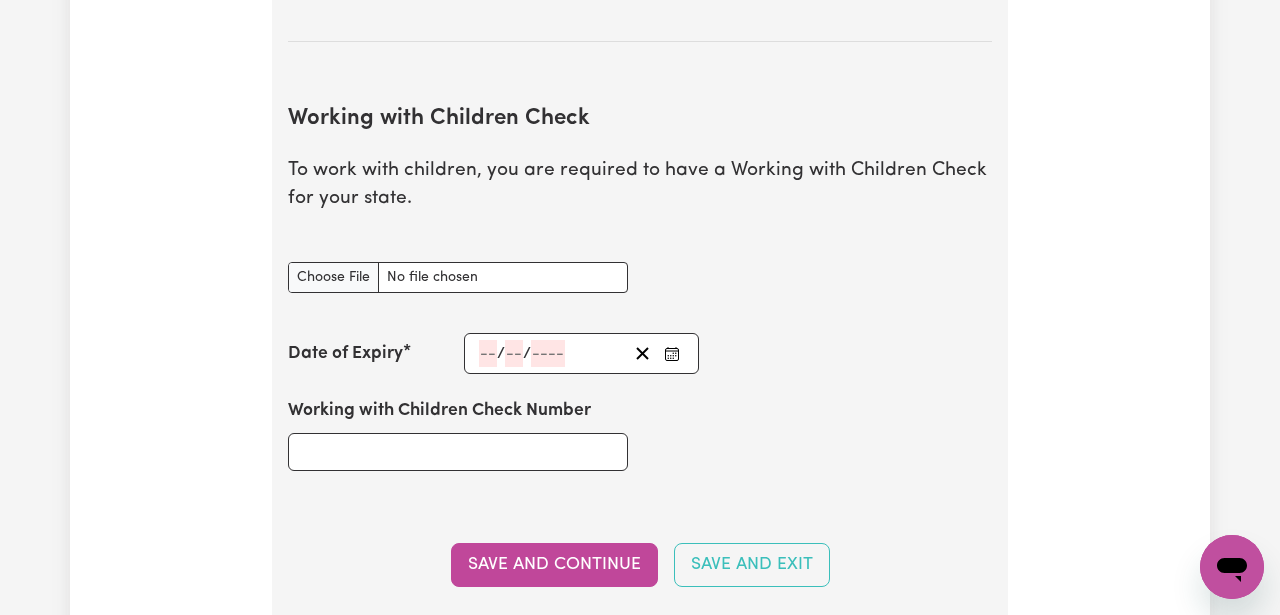 click on "Working with Children Check Number" at bounding box center (640, 434) 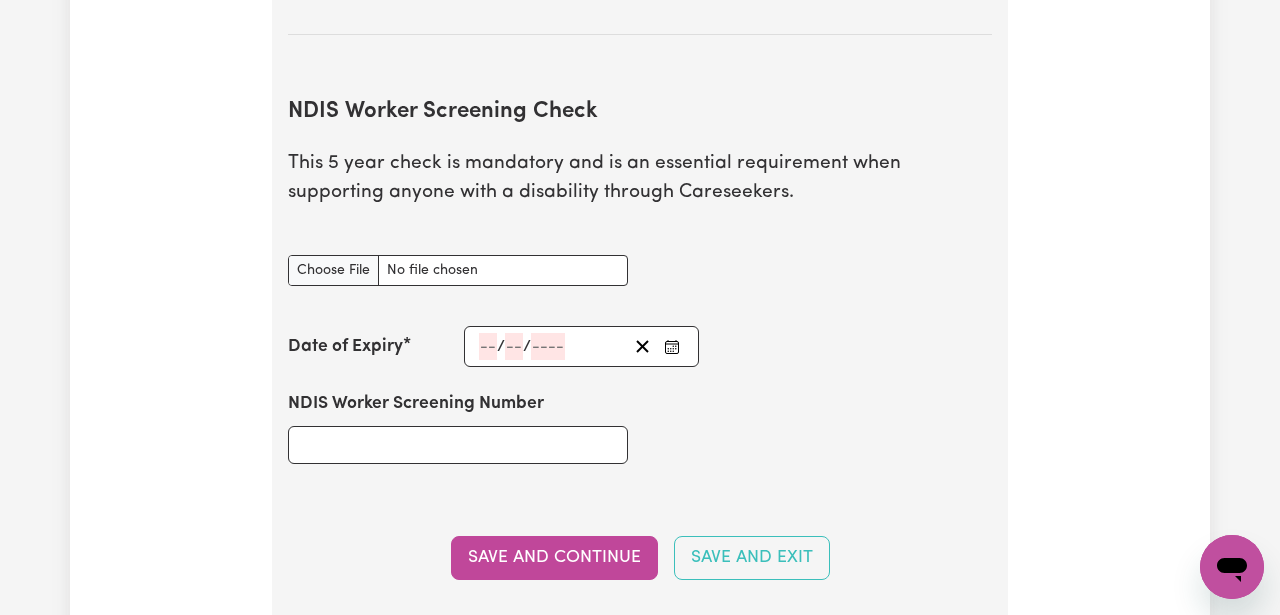 scroll, scrollTop: 2472, scrollLeft: 0, axis: vertical 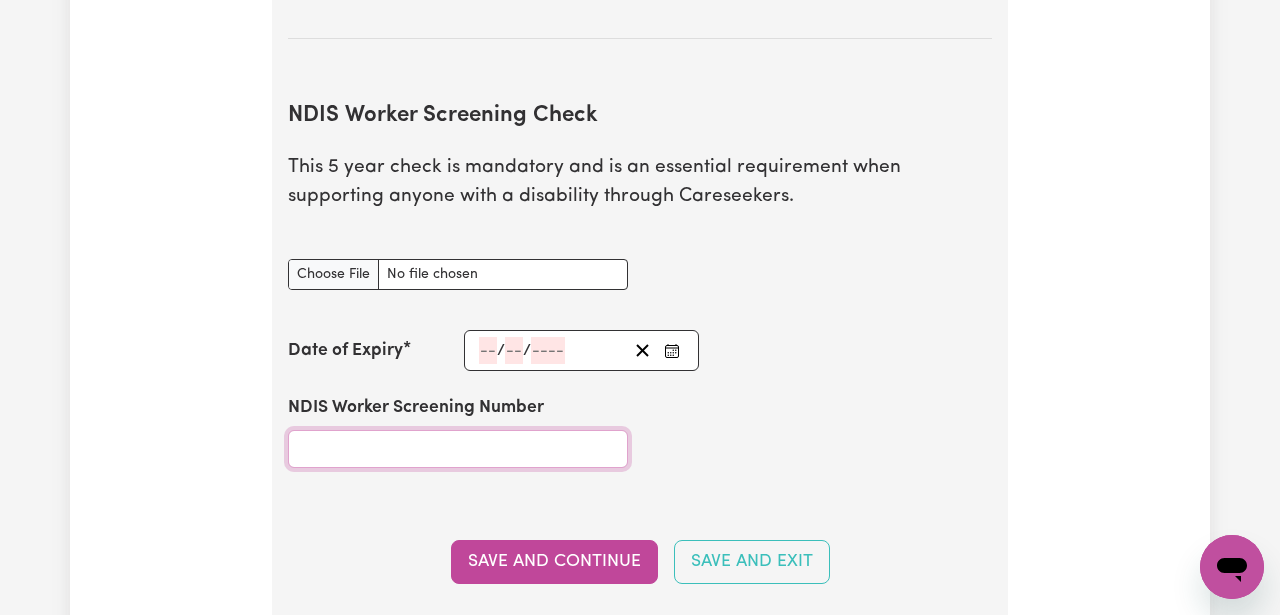 click on "NDIS Worker Screening Number" at bounding box center (458, 449) 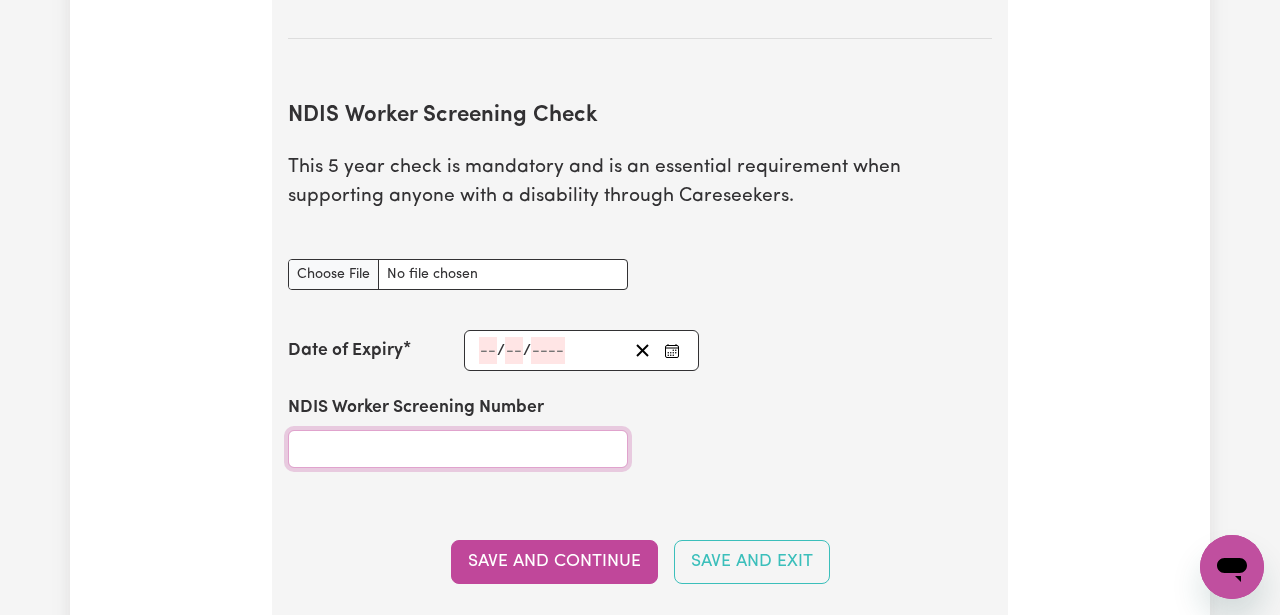 paste on "21874874" 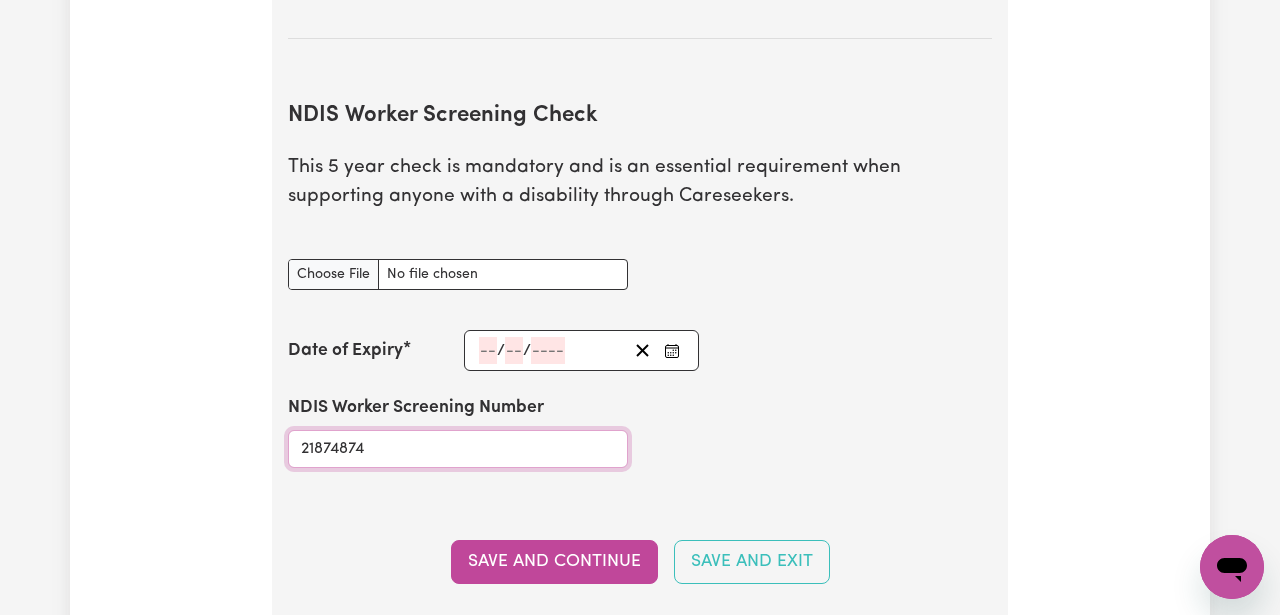 type on "21874874" 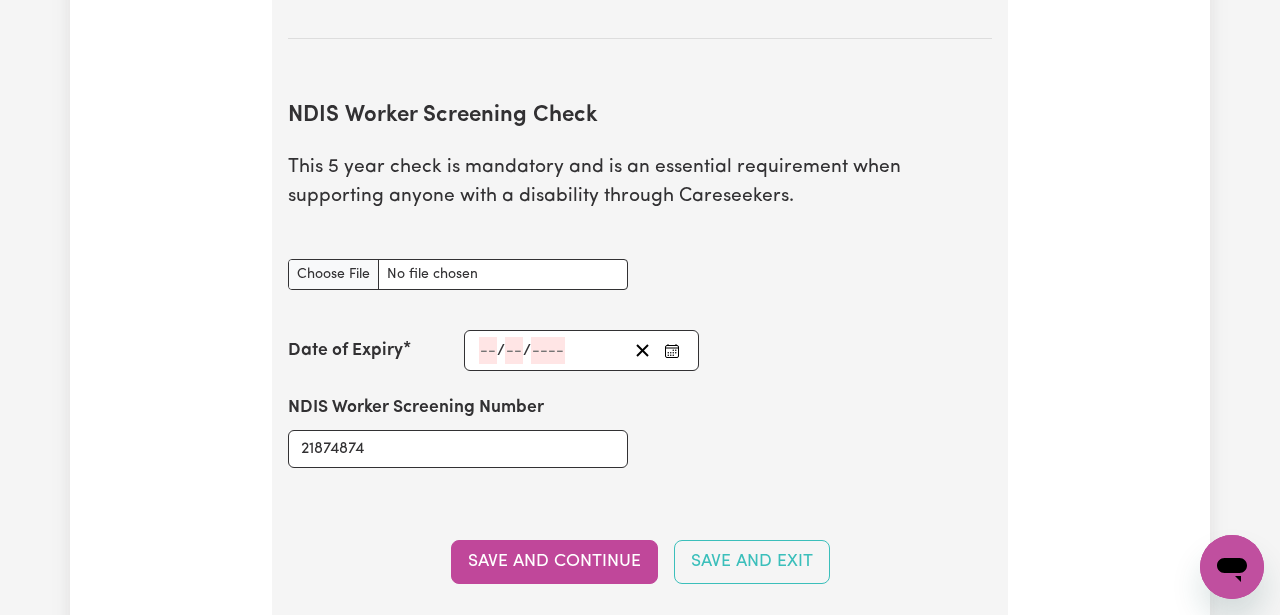 click on "NDIS Worker Screening Number 21874874" at bounding box center [640, 431] 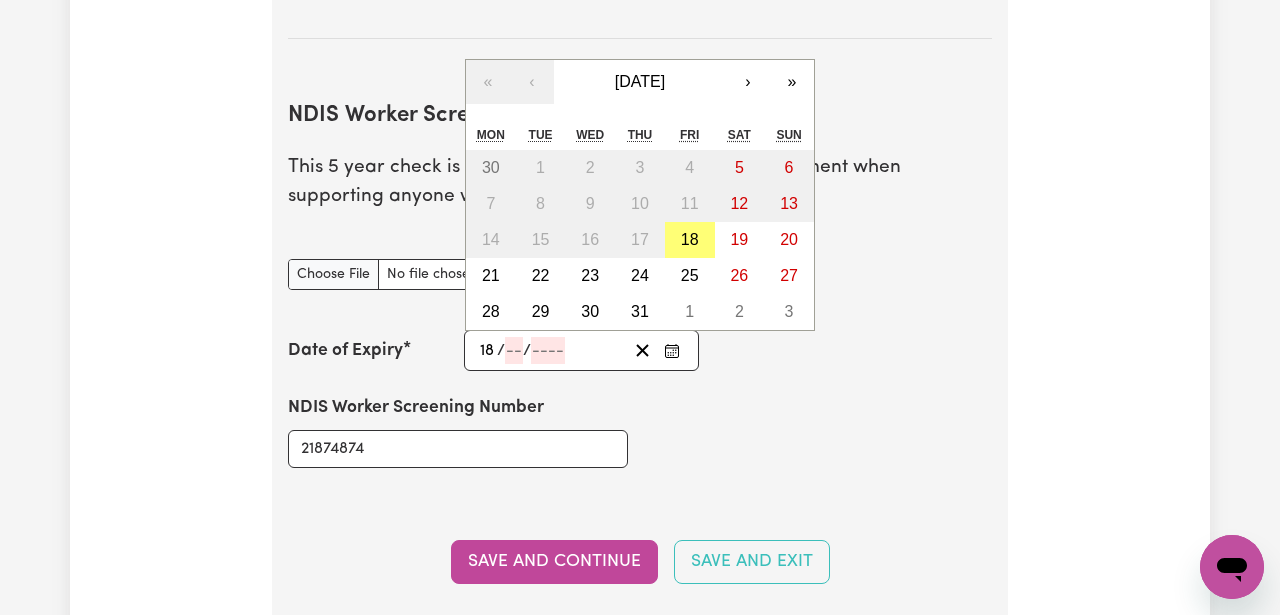 type on "18" 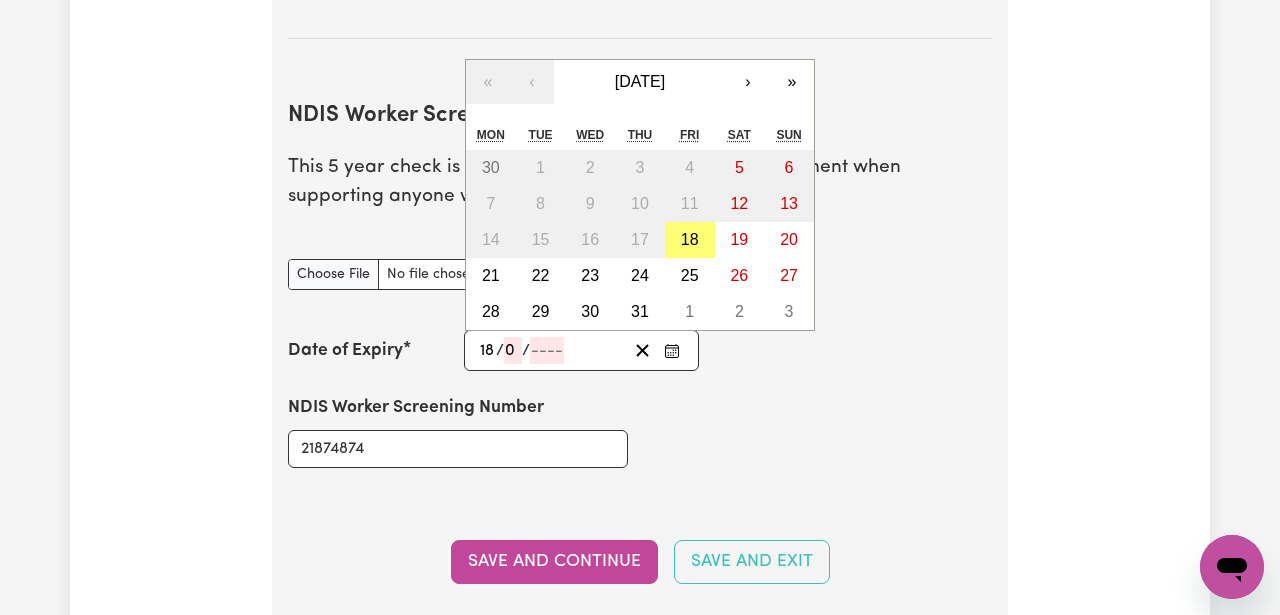 type on "07" 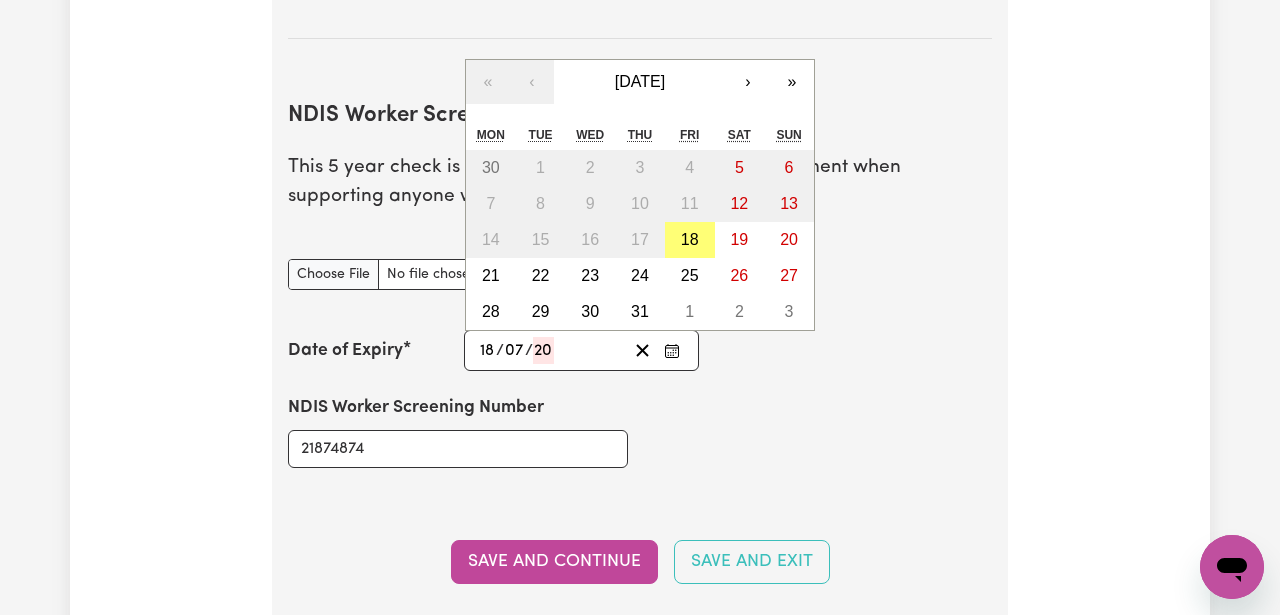 type on "203" 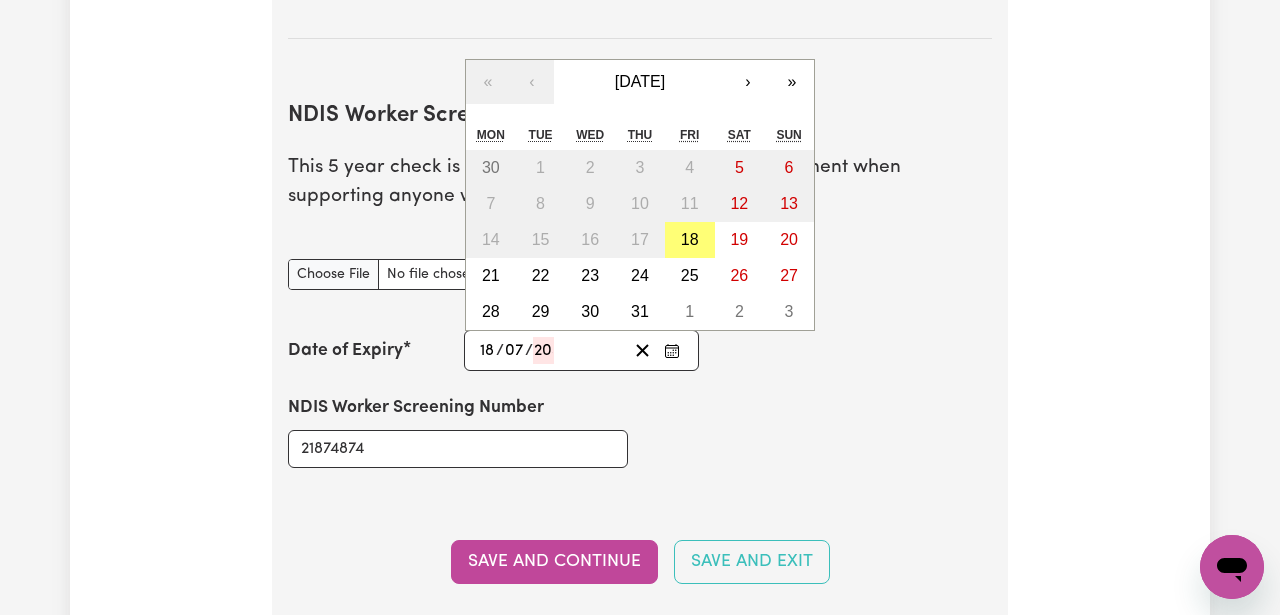 type on "[DATE]" 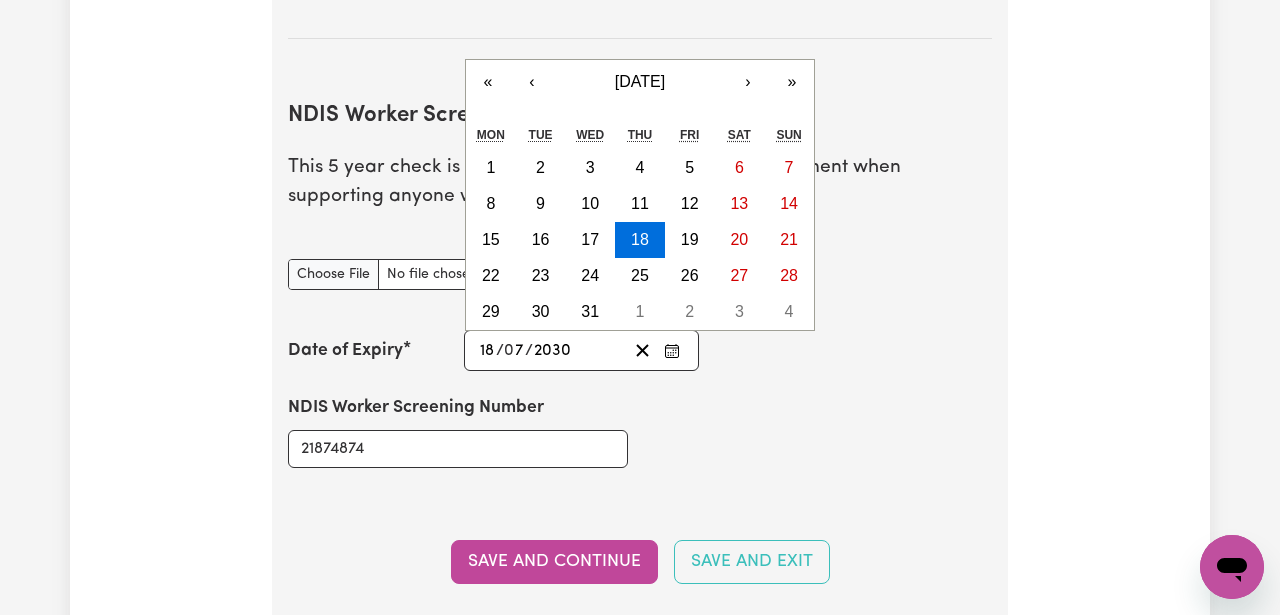 type on "2030" 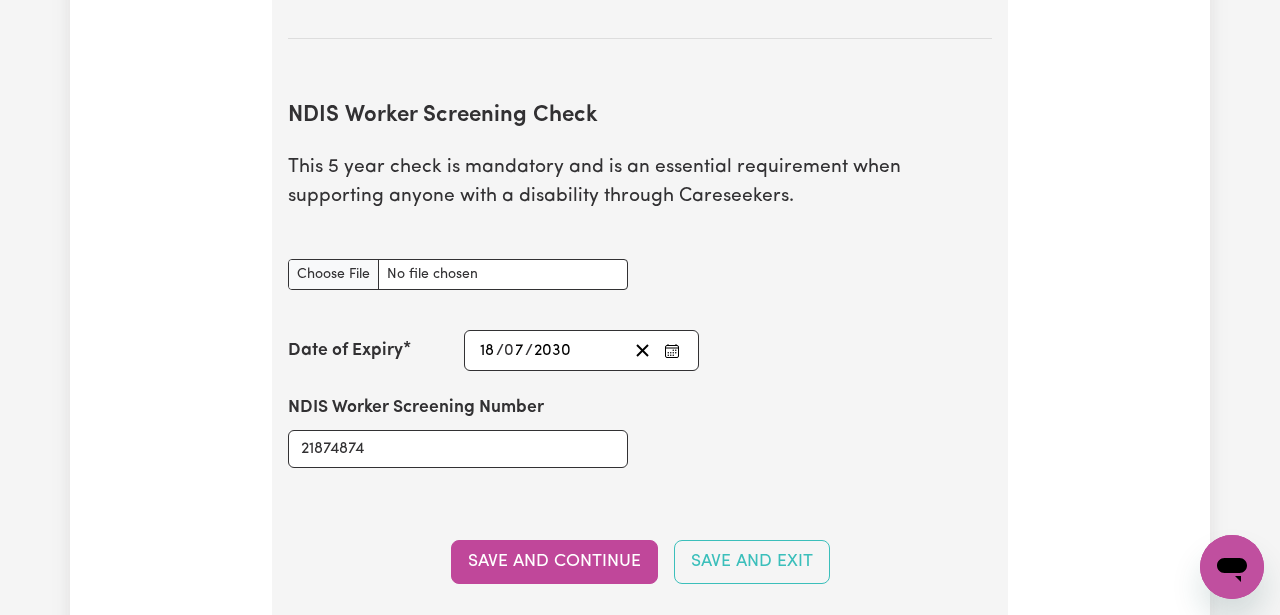 click on "NDIS Worker Screening Number 21874874" at bounding box center [640, 431] 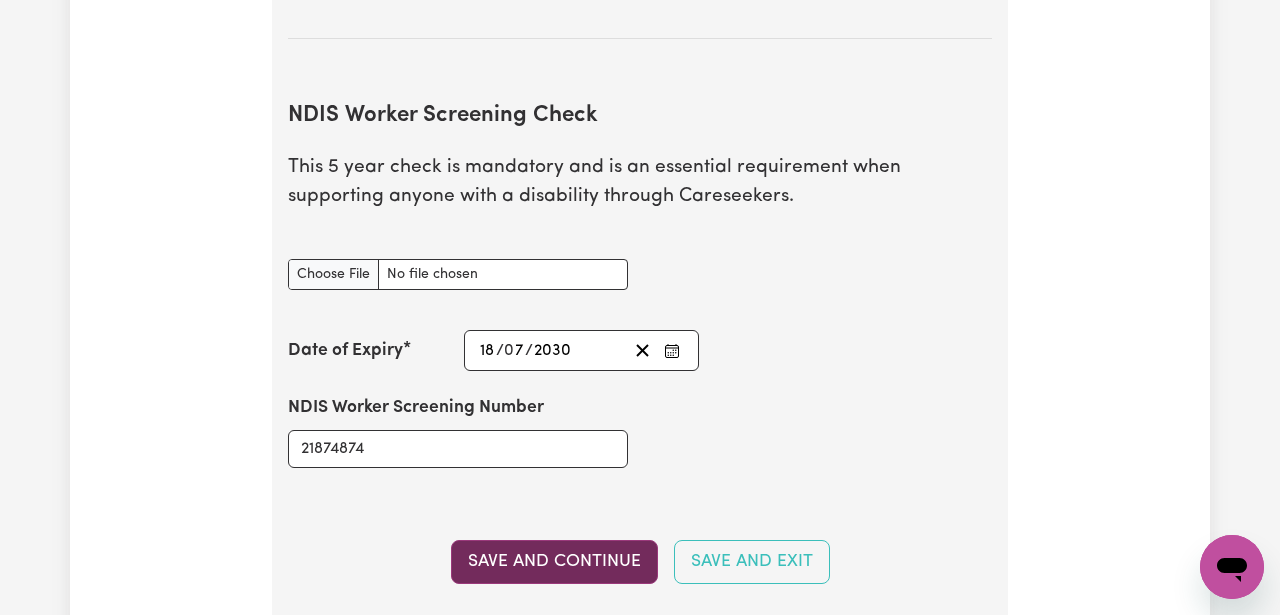 click on "Save and Continue" at bounding box center [554, 562] 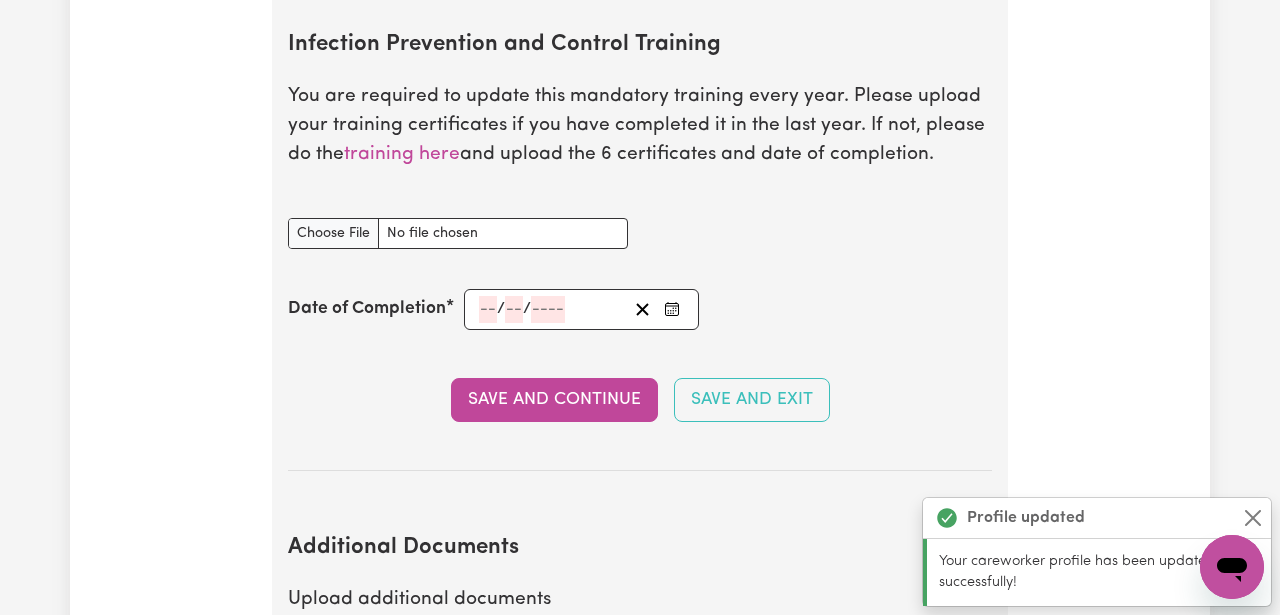 scroll, scrollTop: 3120, scrollLeft: 0, axis: vertical 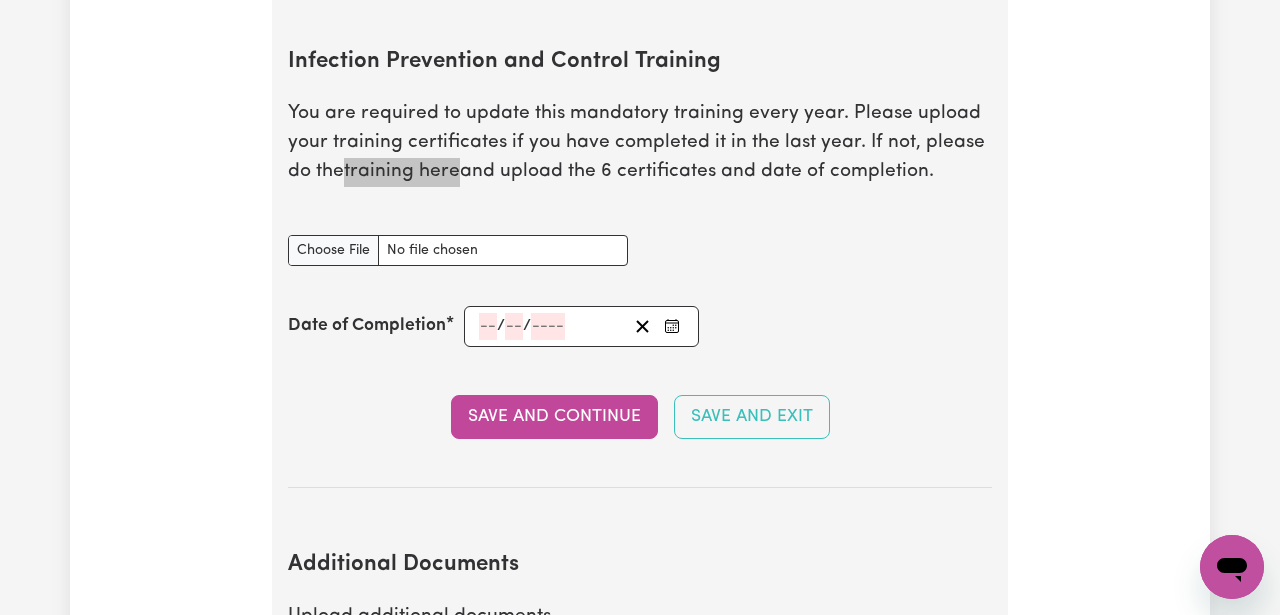 drag, startPoint x: 432, startPoint y: 169, endPoint x: 551, endPoint y: 33, distance: 180.71248 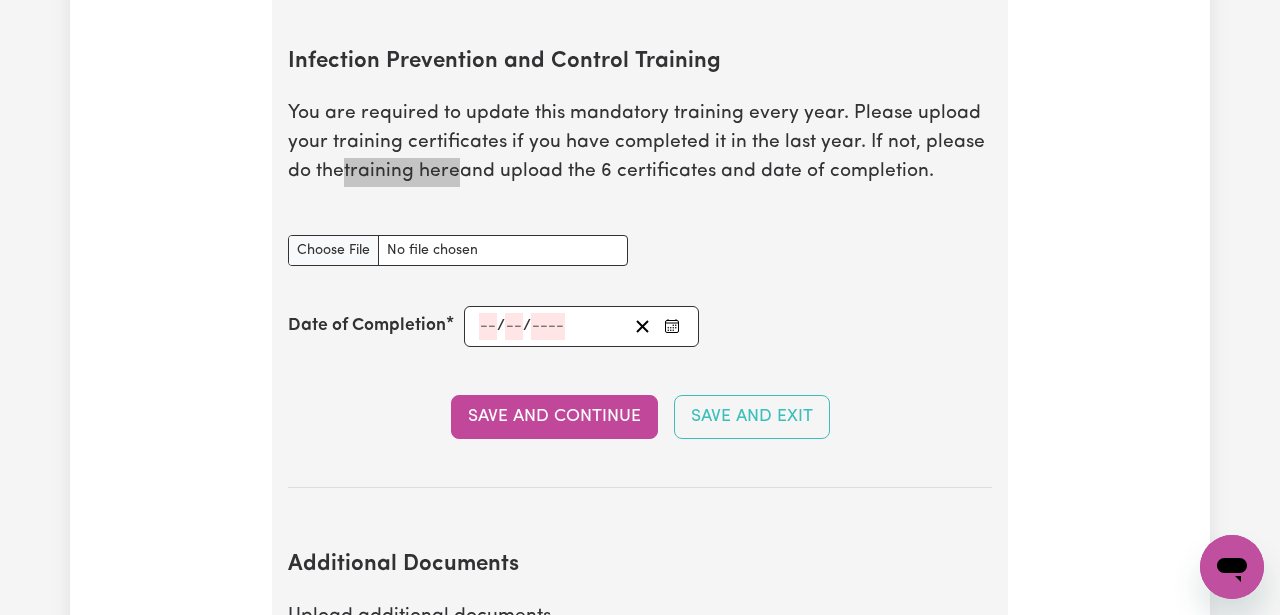 click on "Update Profile 1 2 3 4 5 Step  2 :  Referees and Safety Checks To have an active profile, we need your up to date Police Check and the names of two professional referees who we can contact. Referees Enter the details of two referees. Referee 1 Name [PERSON_NAME] Email Address [PERSON_NAME][EMAIL_ADDRESS][DOMAIN_NAME] Phone Number [PHONE_NUMBER] Preferred contact method Phone Email Referee 2 Name [PERSON_NAME] Email Address [EMAIL_ADDRESS][DOMAIN_NAME] Phone Number [PHONE_NUMBER] Preferred contact method Phone Email Save and Continue Save and Exit Safety National Police Check To register on our platform, you need to have a National Police Check Certificate that was obtained in the last 12 months. Uploaded National Police Check files Police check certificate National Police Check  document Date of Issue [DATE] 10 / 0 7 / 2025 « ‹ [DATE] › » Mon Tue Wed Thu Fri Sat Sun 30 1 2 3 4 5 6 7 8 9 10 11 12 13 14 15 16 17 18 19 20 21 22 23 24 25 26 27 28 29 30 31 1 2 3 Save and Continue Save and Exit Working with Children Check  document / / 18" at bounding box center [640, -1027] 